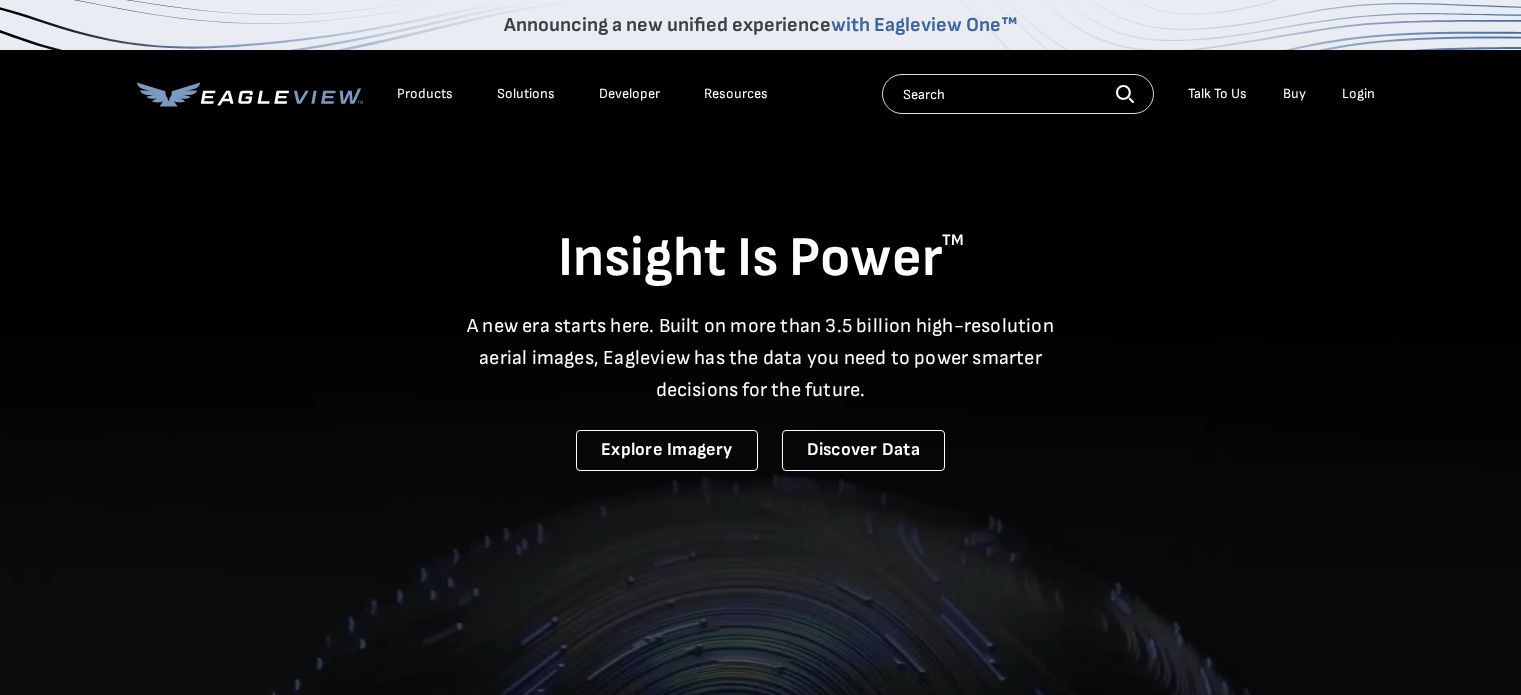 scroll, scrollTop: 0, scrollLeft: 0, axis: both 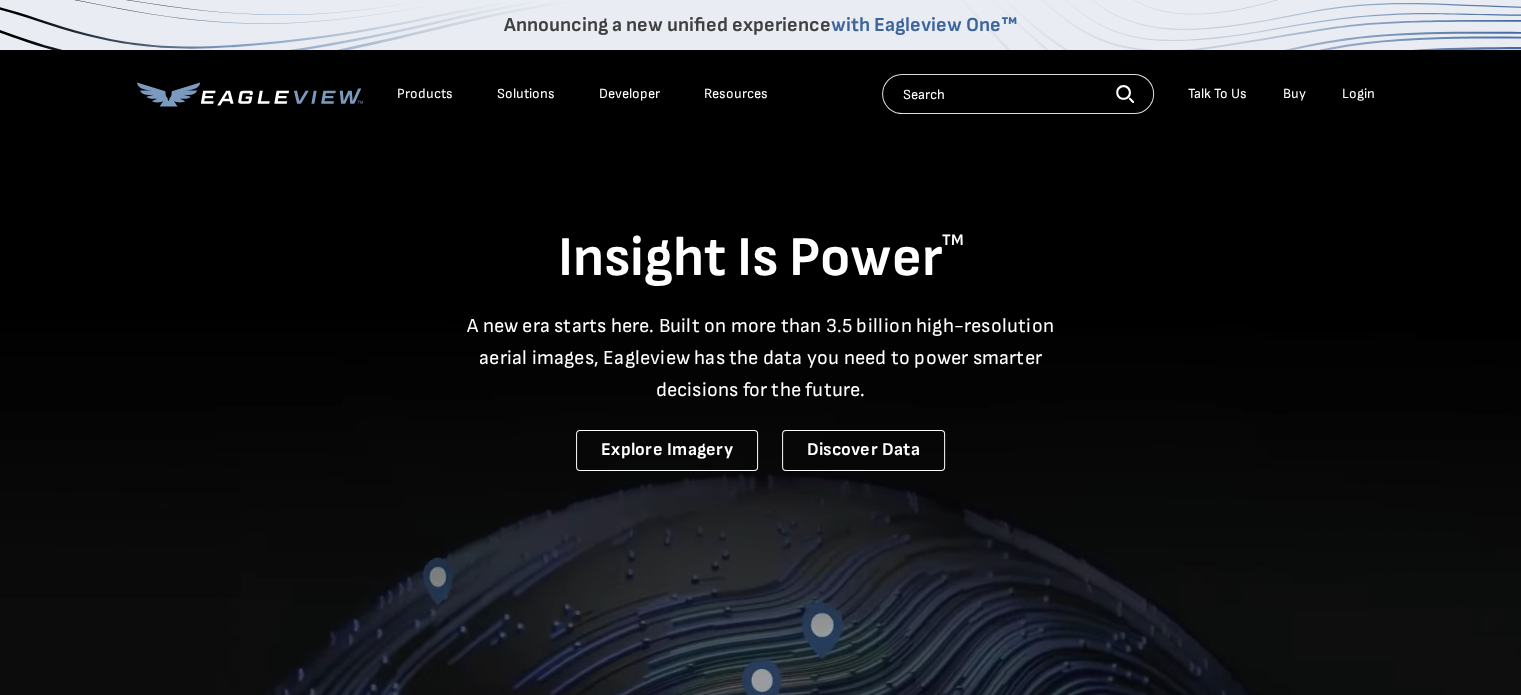 click on "Login" at bounding box center (1358, 94) 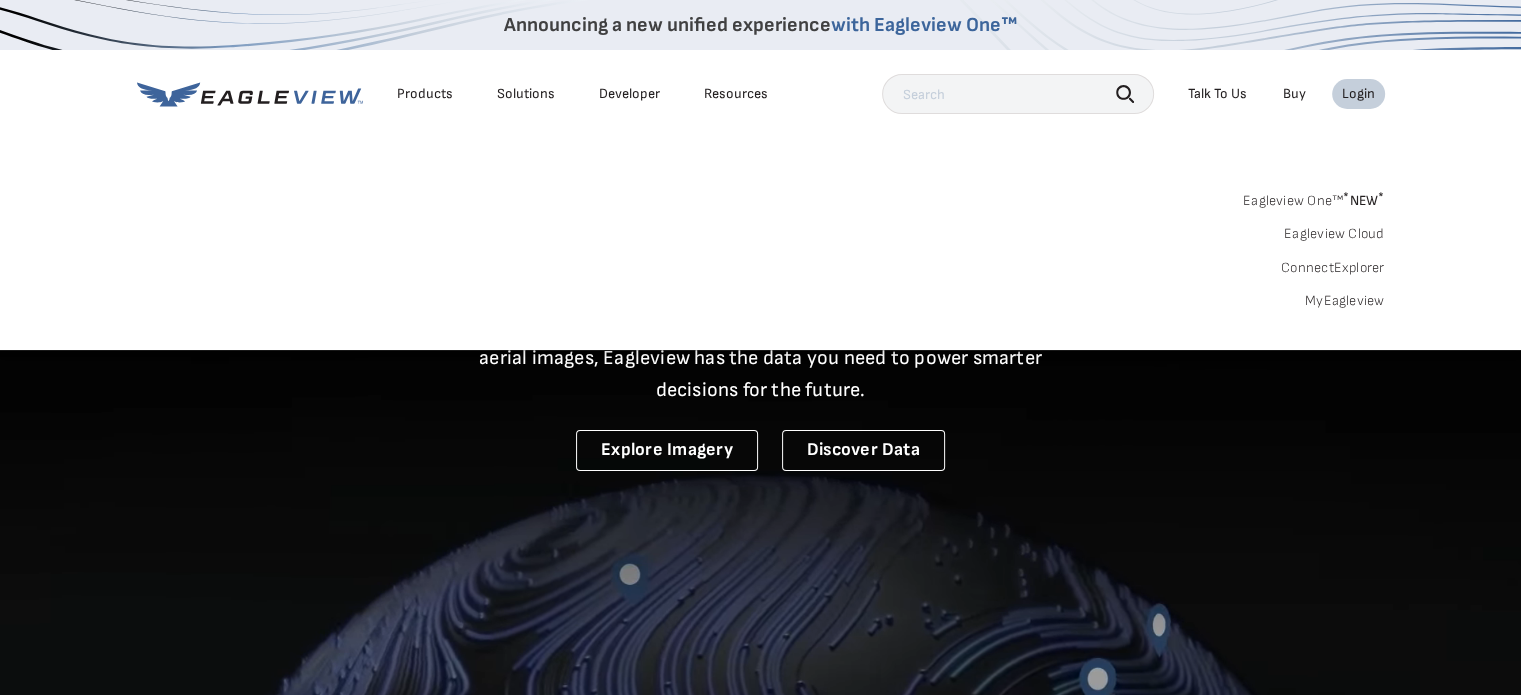 click on "Login" at bounding box center [1358, 94] 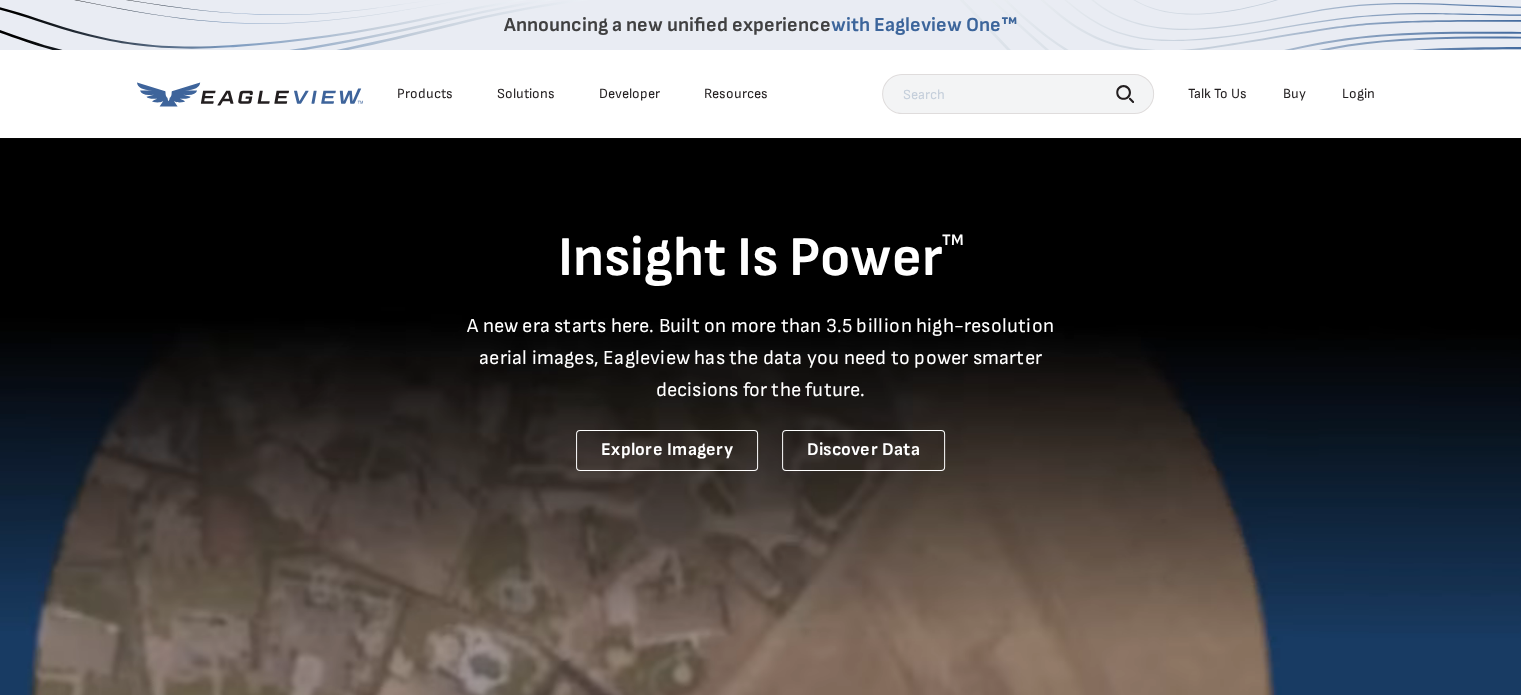 click on "Products" at bounding box center [425, 94] 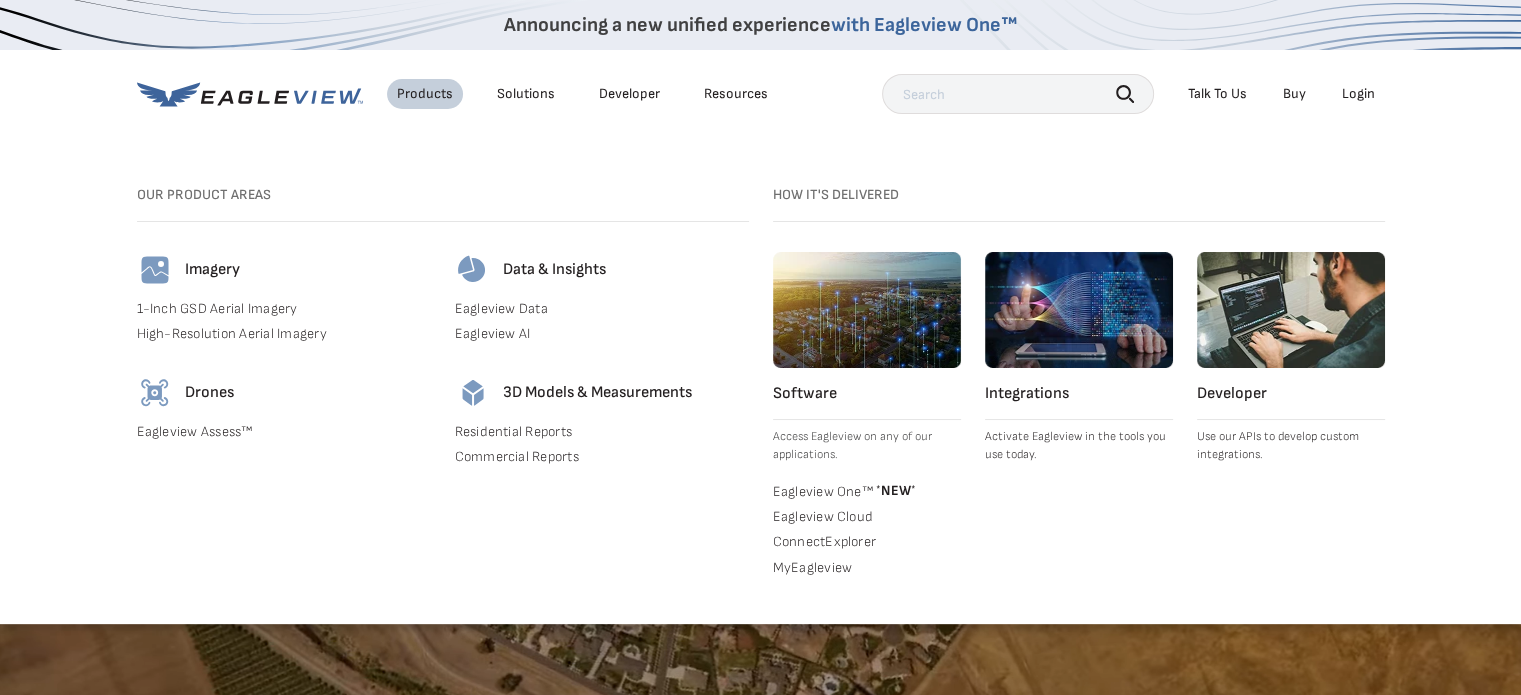 click on "Imagery" at bounding box center [284, 270] 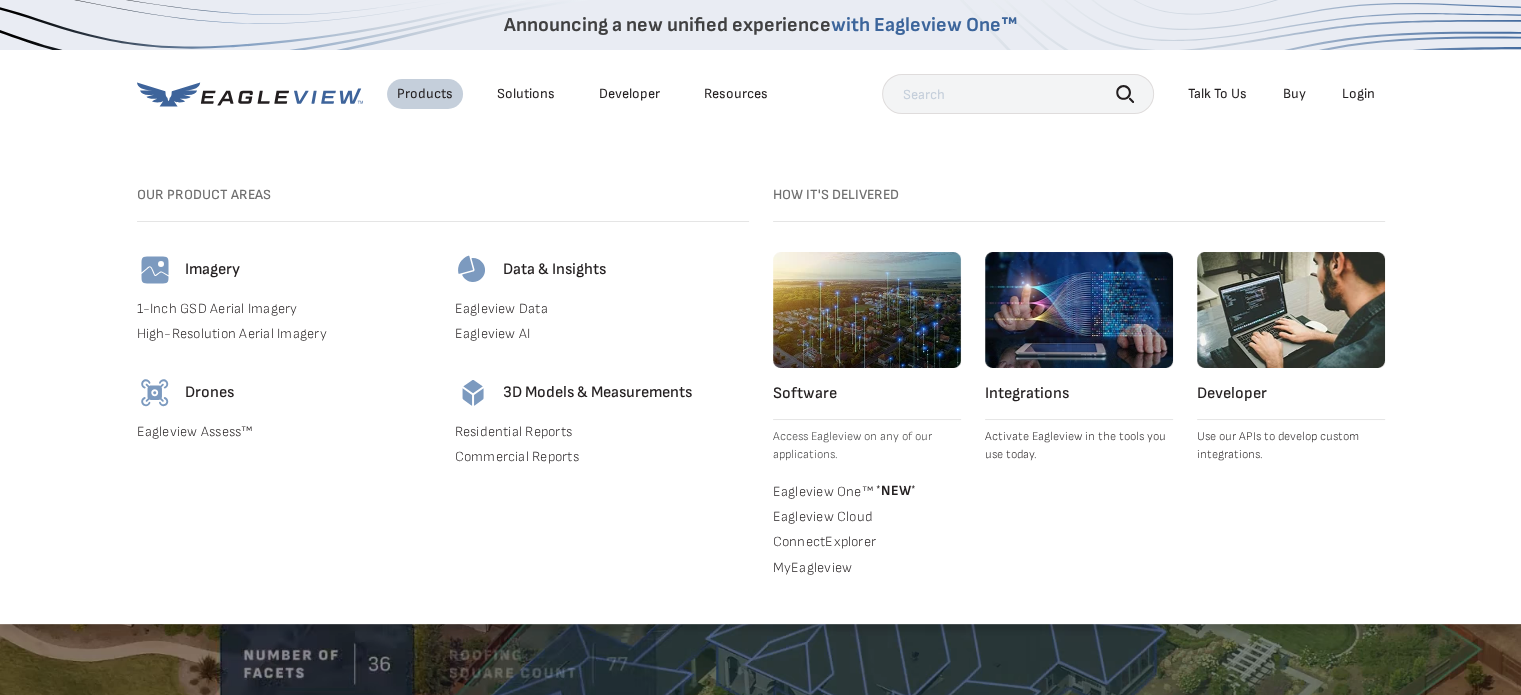 click on "Imagery" at bounding box center (284, 270) 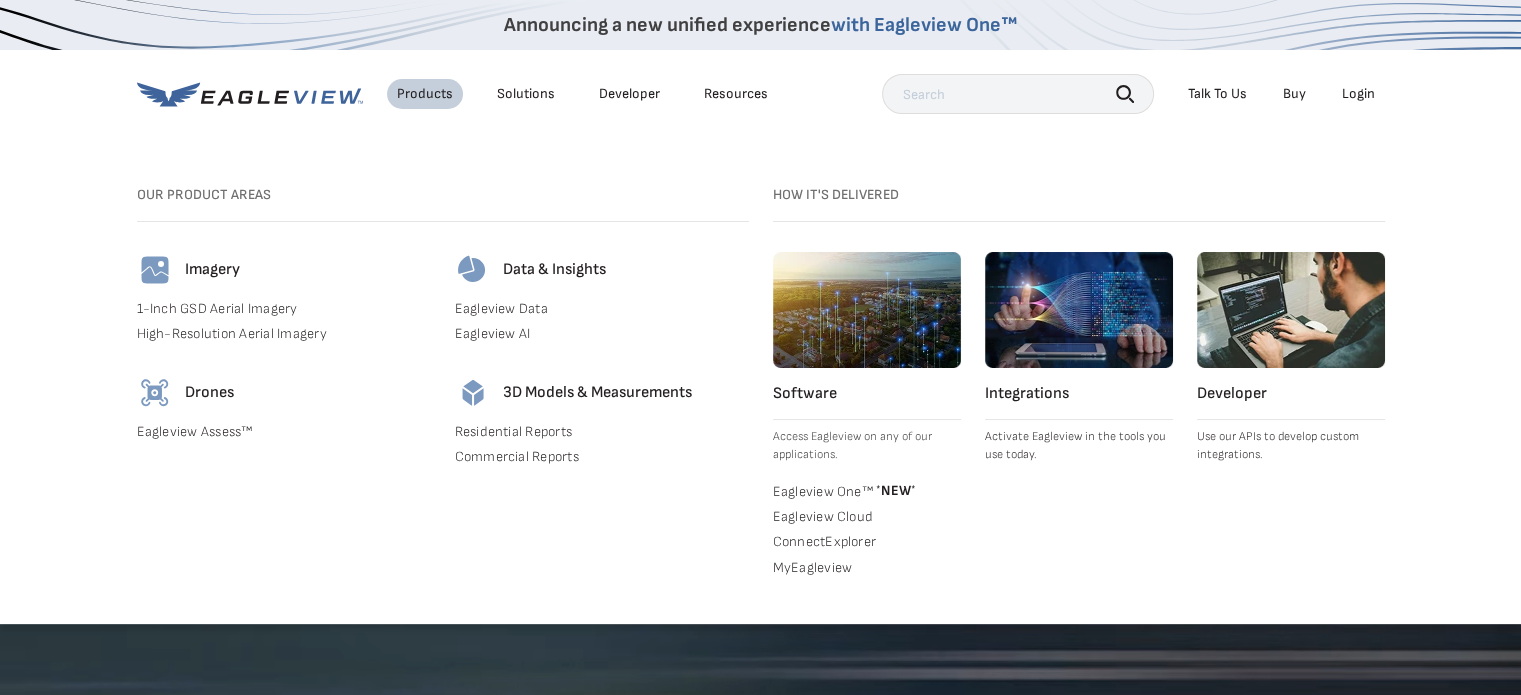 click on "Imagery
1-Inch GSD Aerial Imagery
High-Resolution Aerial Imagery" at bounding box center (284, 301) 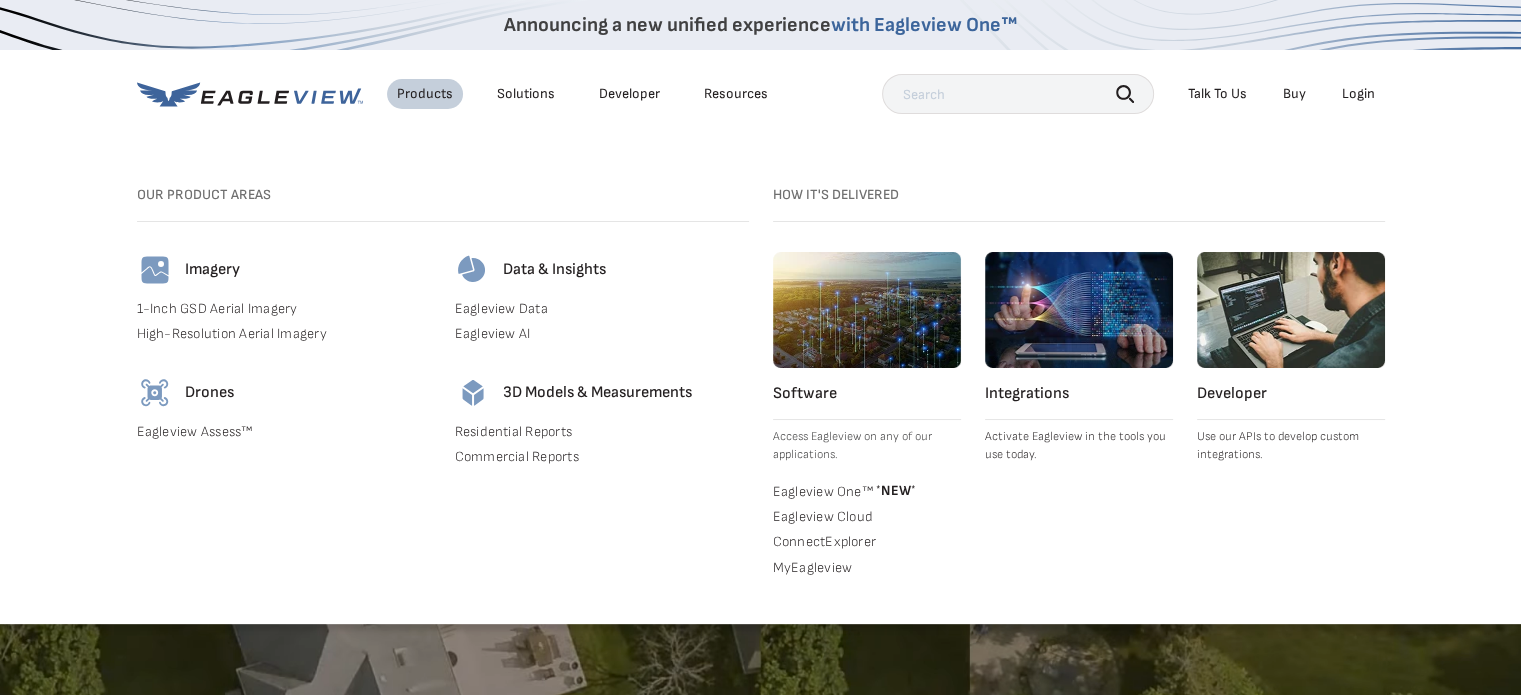click on "Imagery
1-Inch GSD Aerial Imagery
High-Resolution Aerial Imagery" at bounding box center [284, 301] 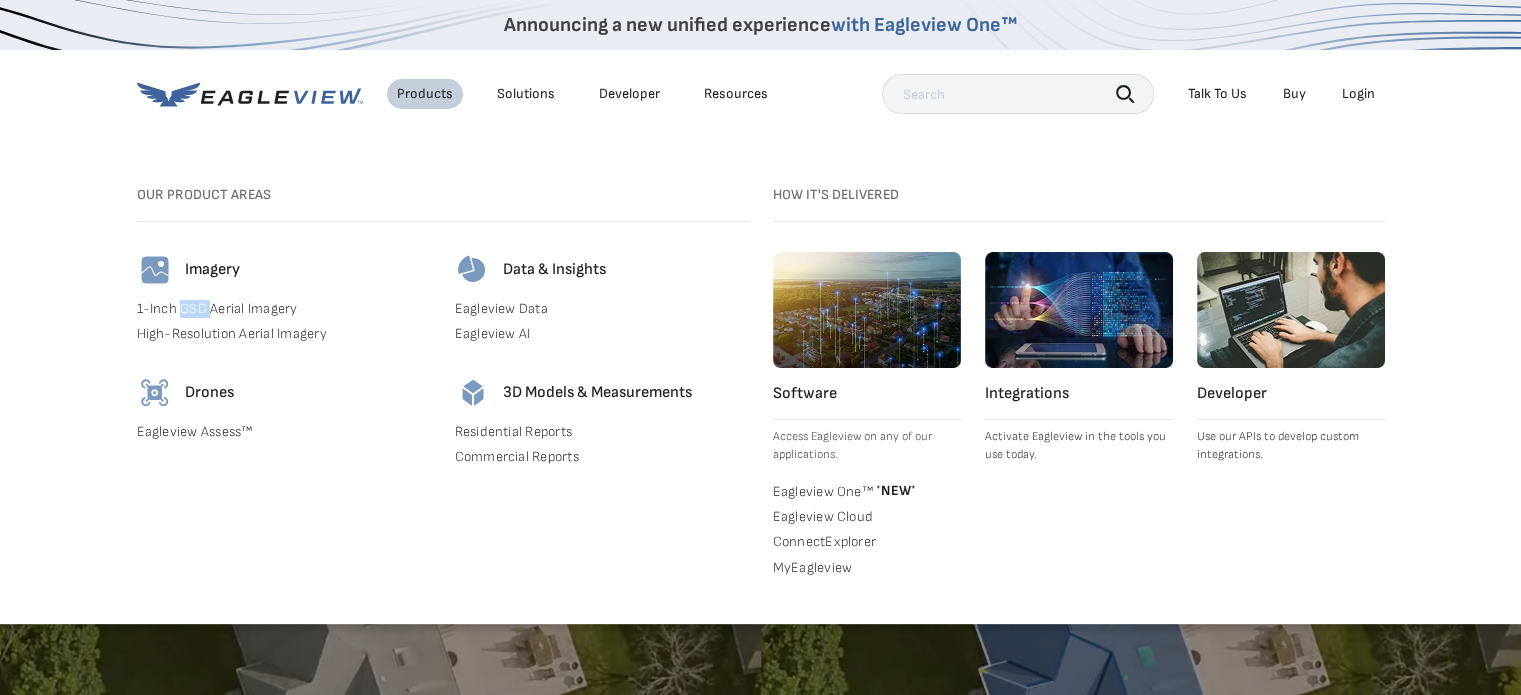 click on "Imagery
1-Inch GSD Aerial Imagery
High-Resolution Aerial Imagery" at bounding box center (284, 301) 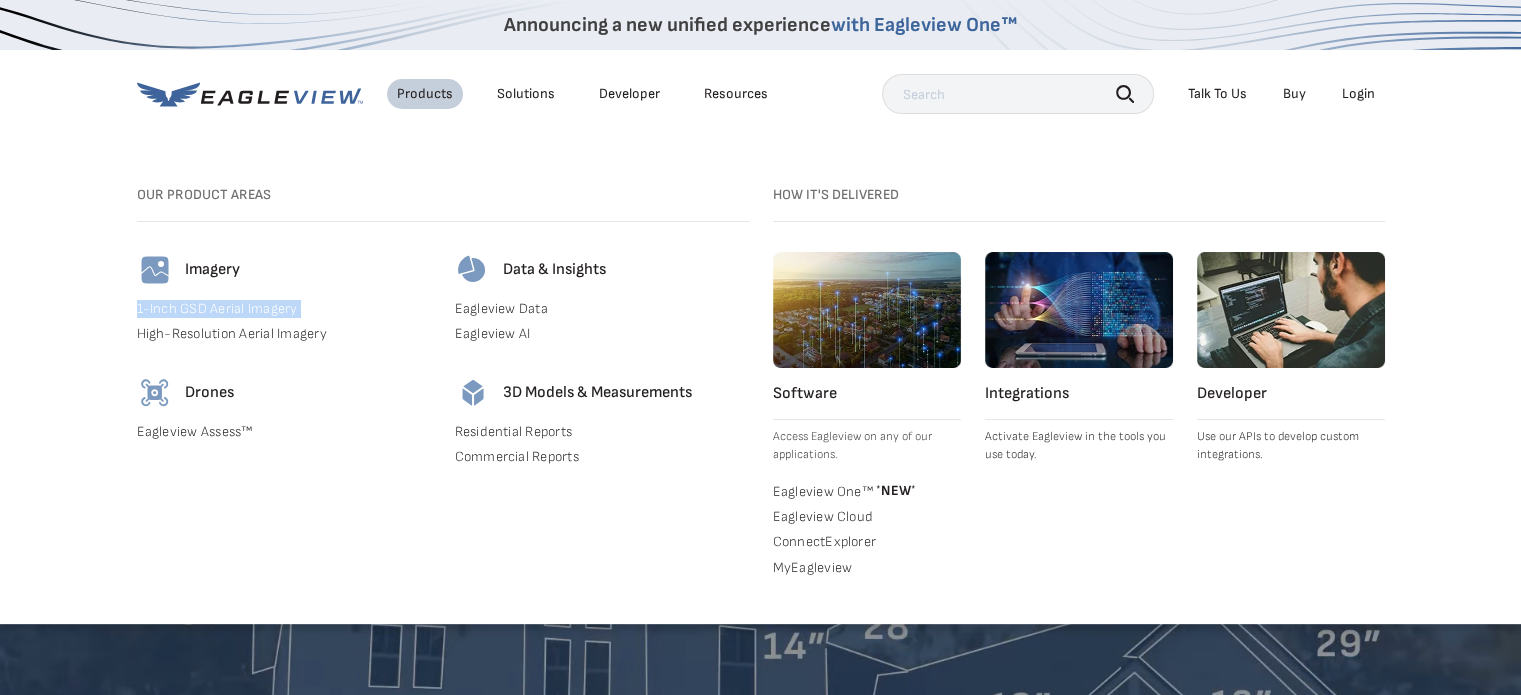 click on "Imagery
1-Inch GSD Aerial Imagery
High-Resolution Aerial Imagery" at bounding box center [284, 301] 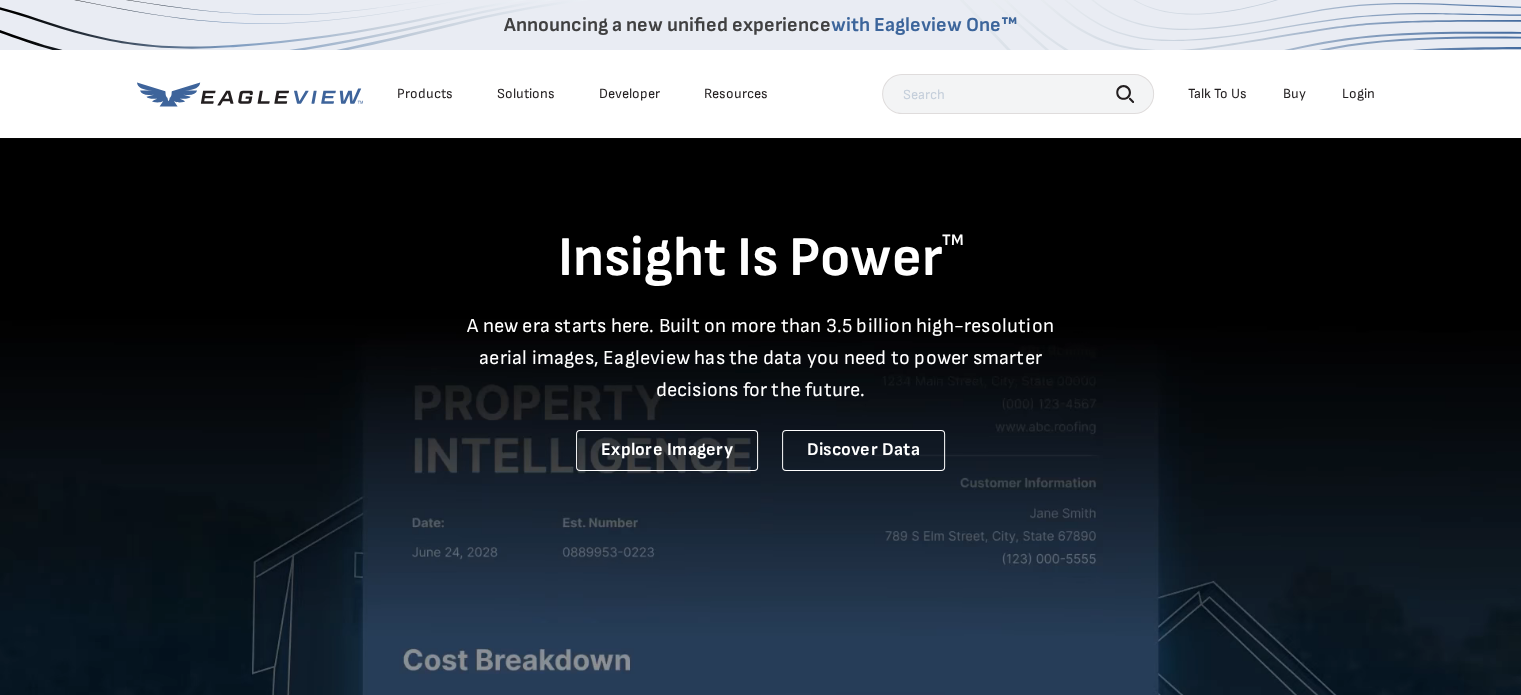 click at bounding box center (760, 526) 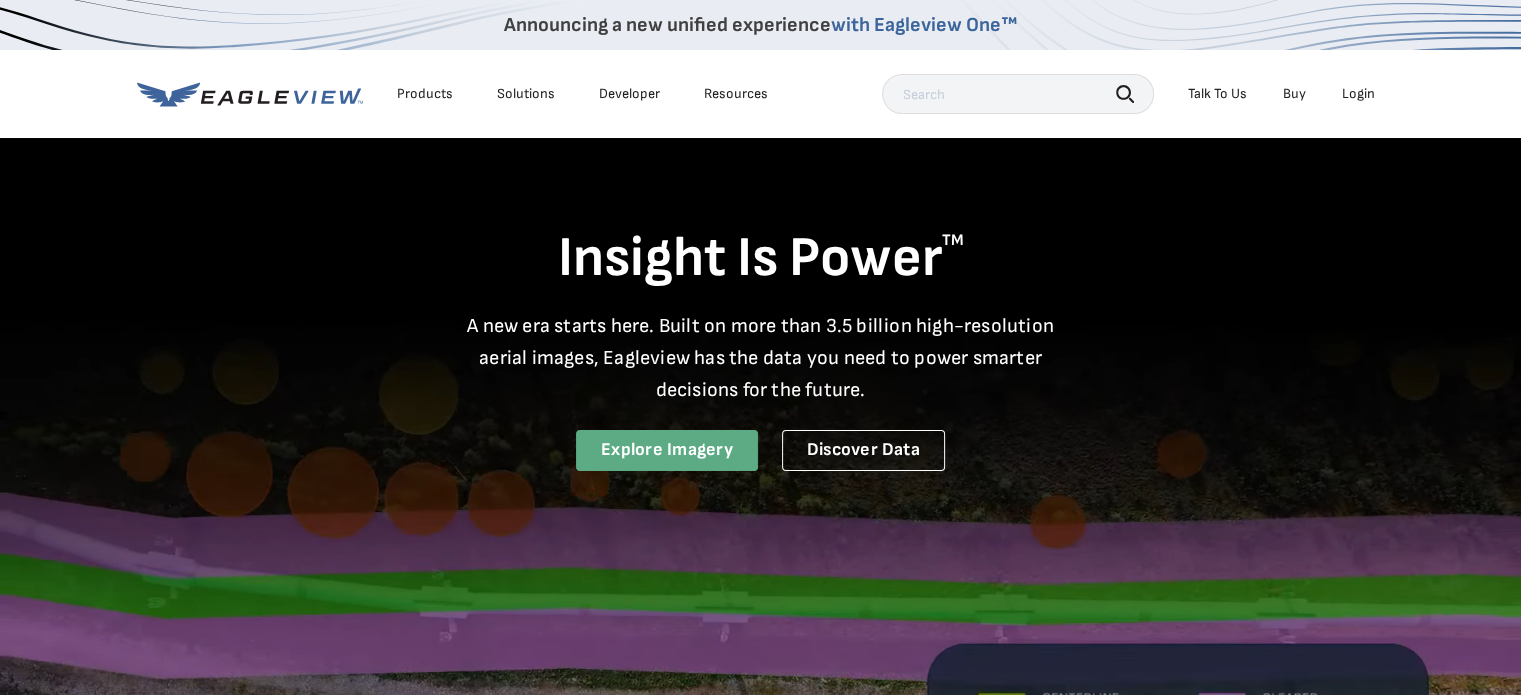 click on "Explore Imagery" at bounding box center (667, 450) 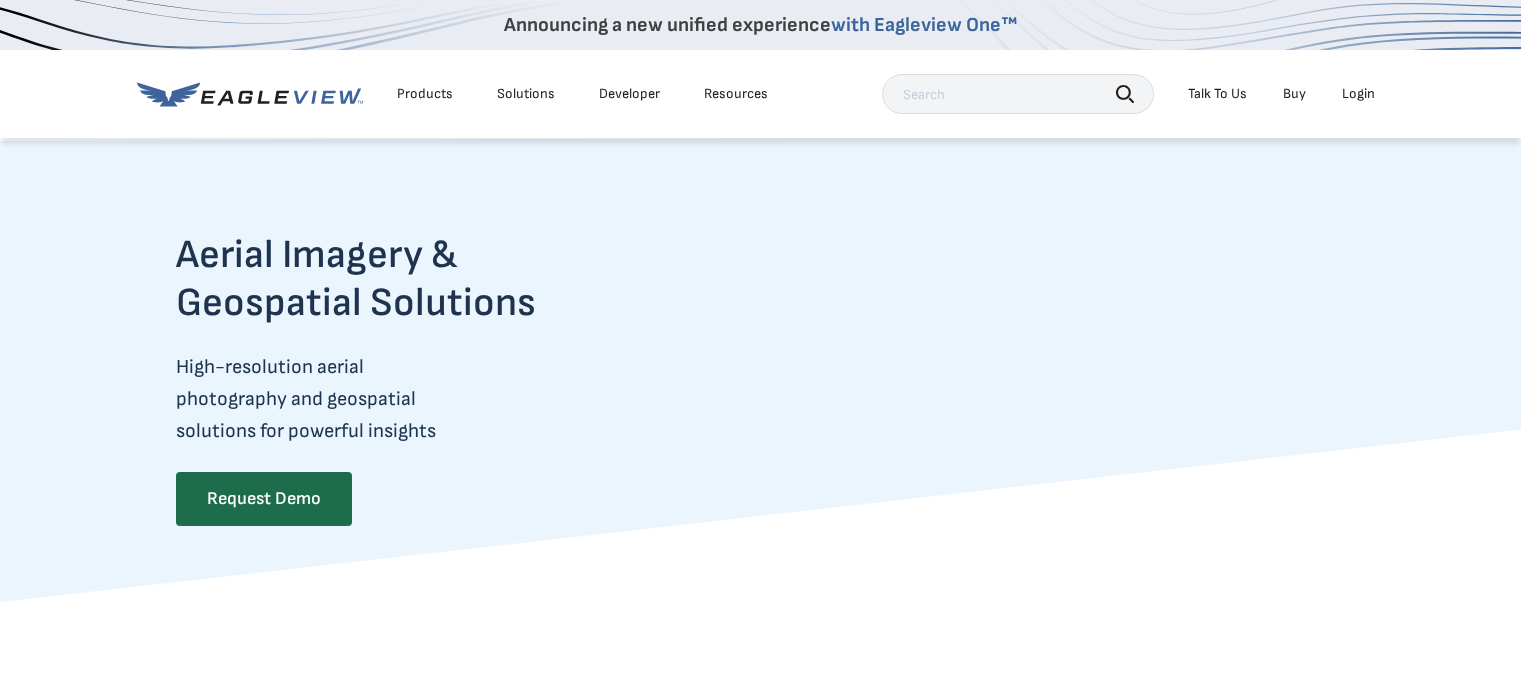 scroll, scrollTop: 0, scrollLeft: 0, axis: both 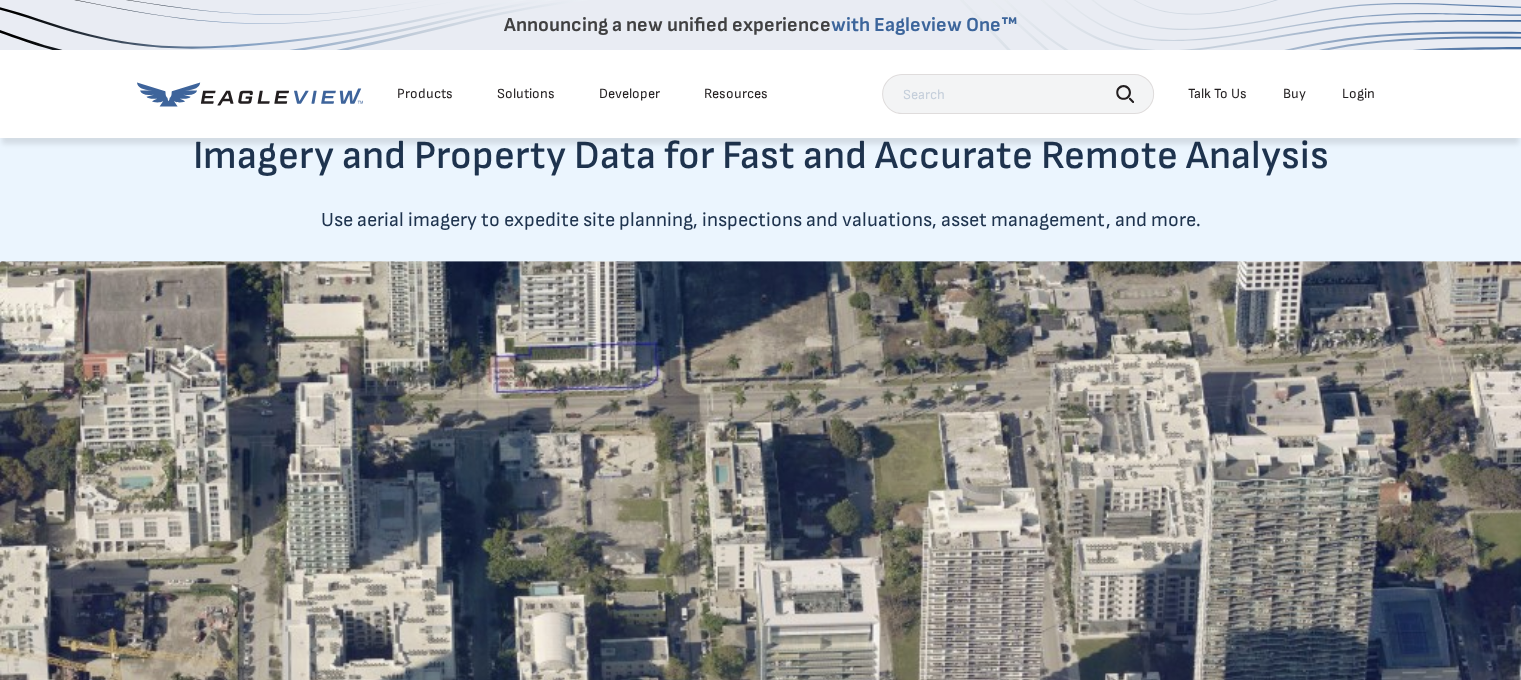 click on "Login" at bounding box center [1358, 94] 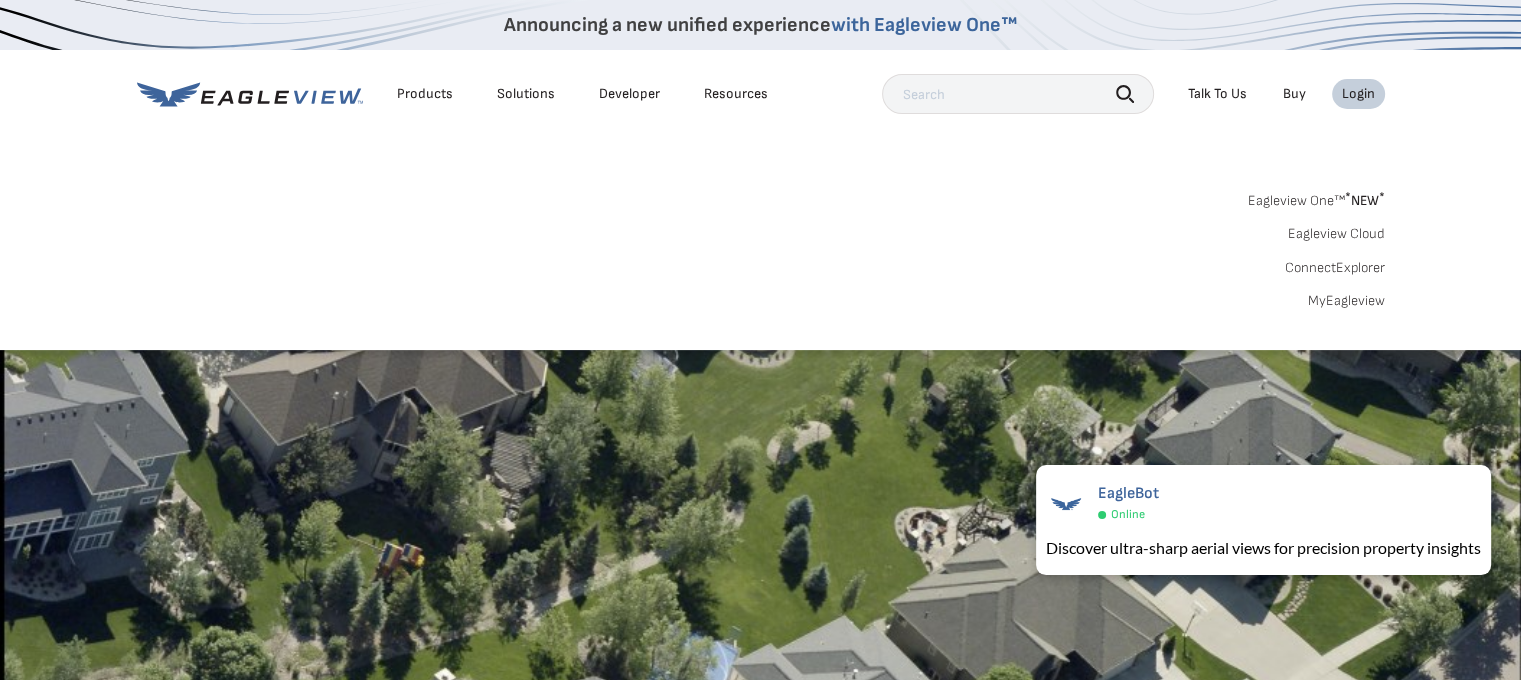 click on "MyEagleview" at bounding box center [1346, 301] 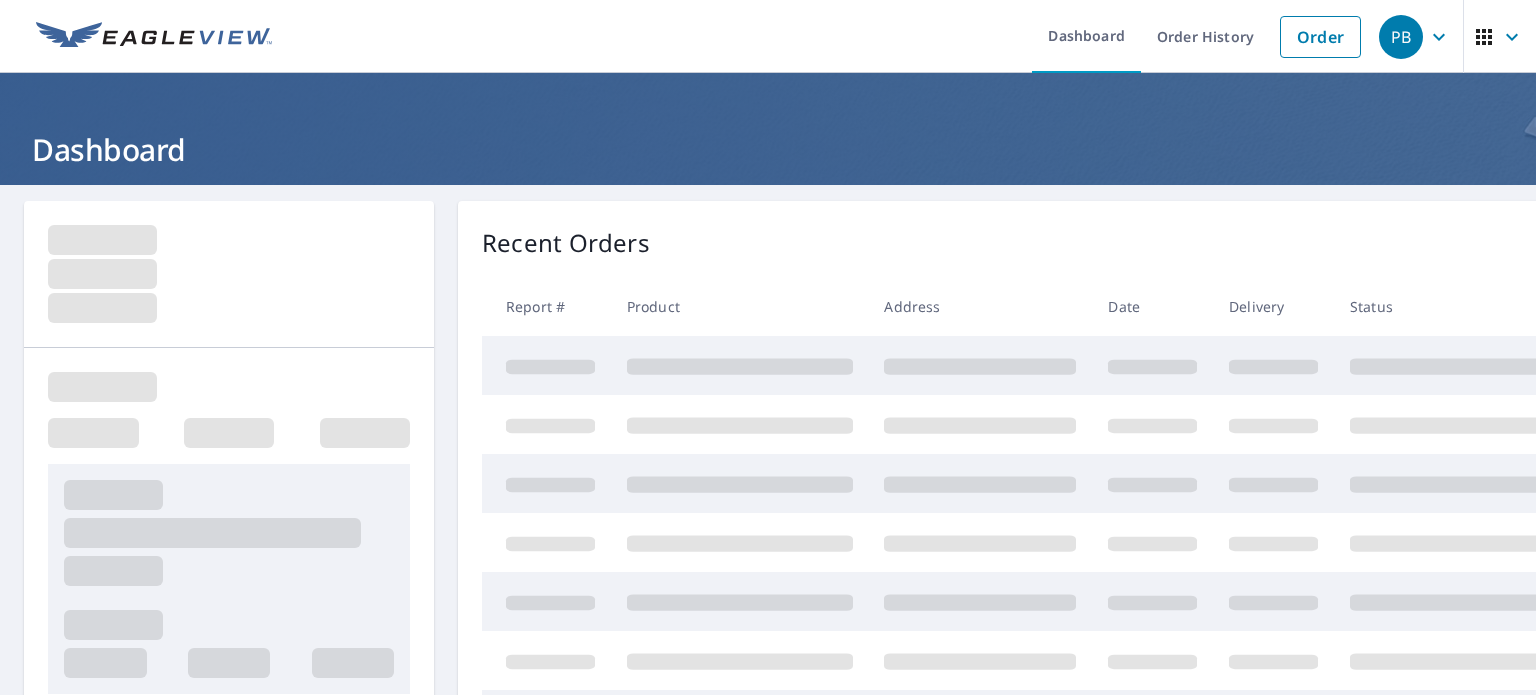 scroll, scrollTop: 0, scrollLeft: 0, axis: both 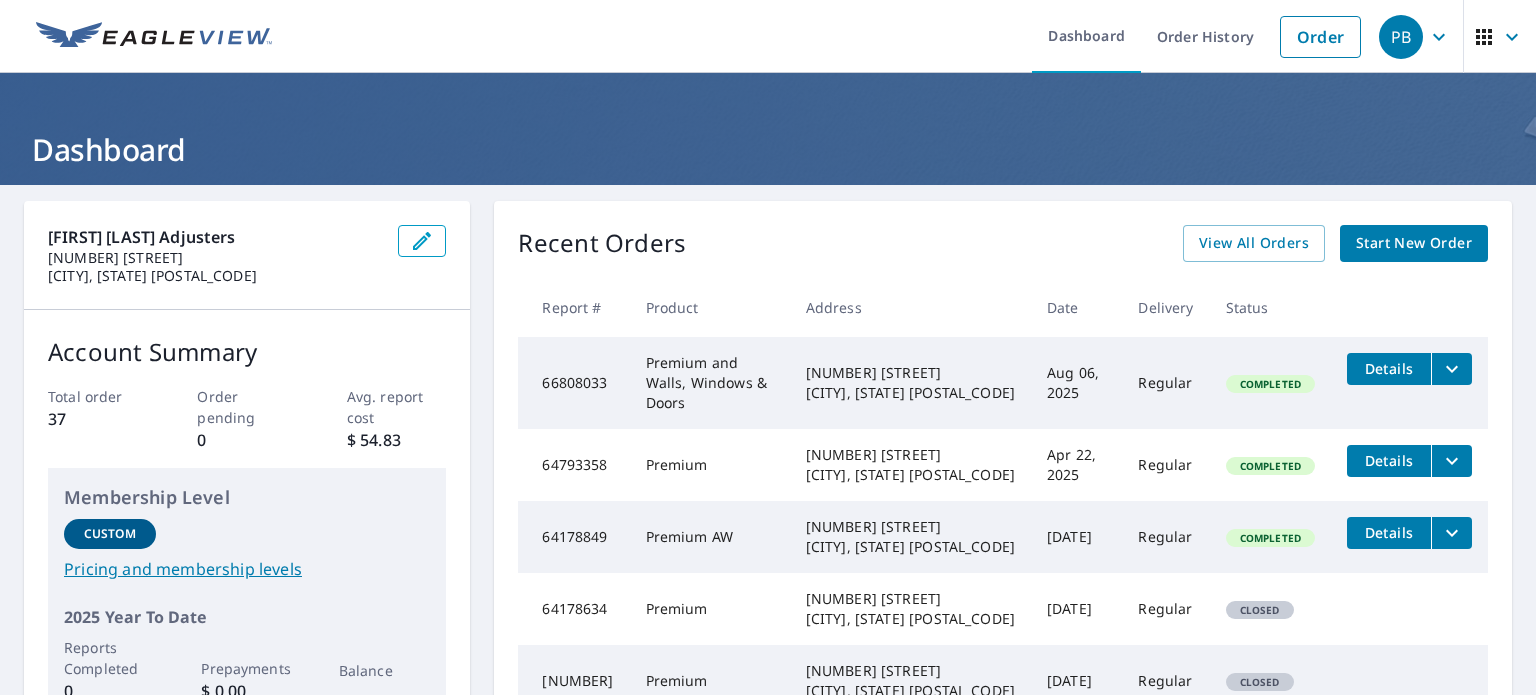 click 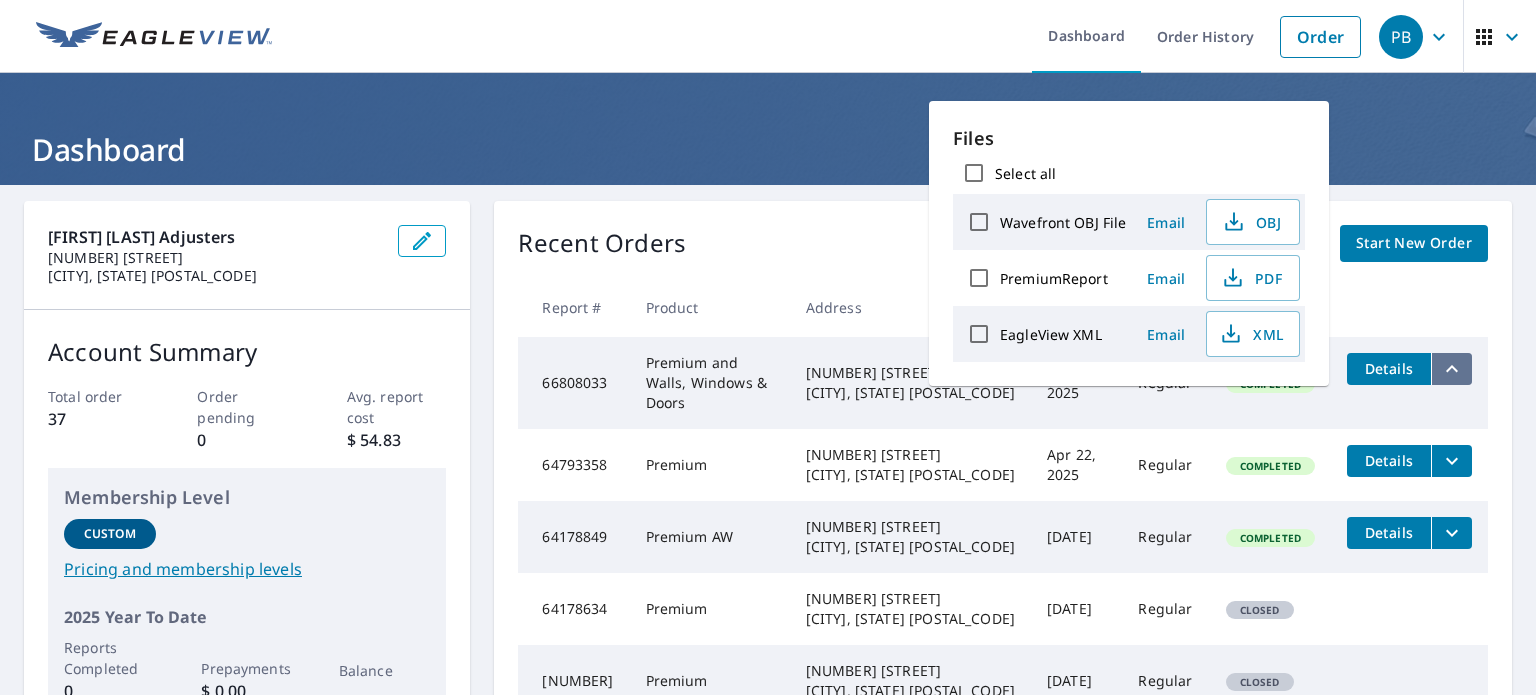 click 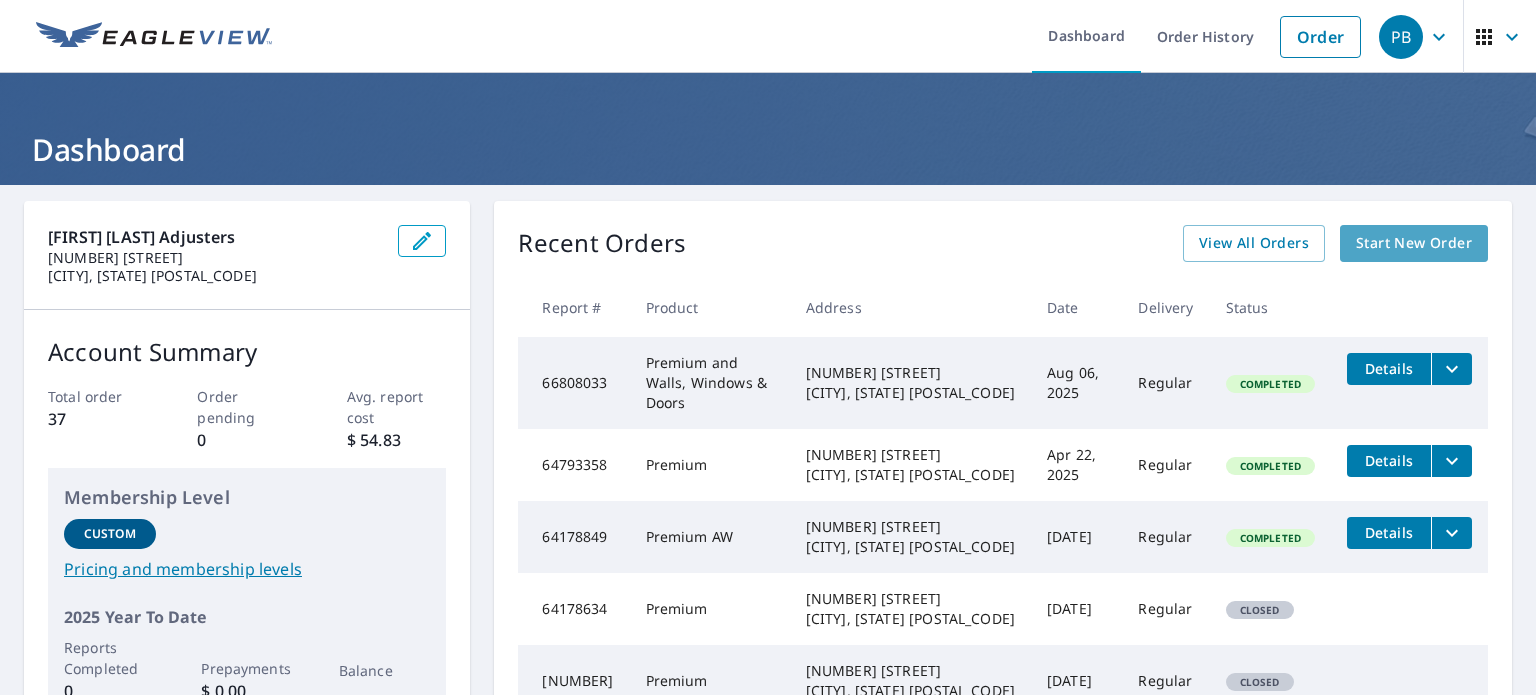 click on "Start New Order" at bounding box center [1414, 243] 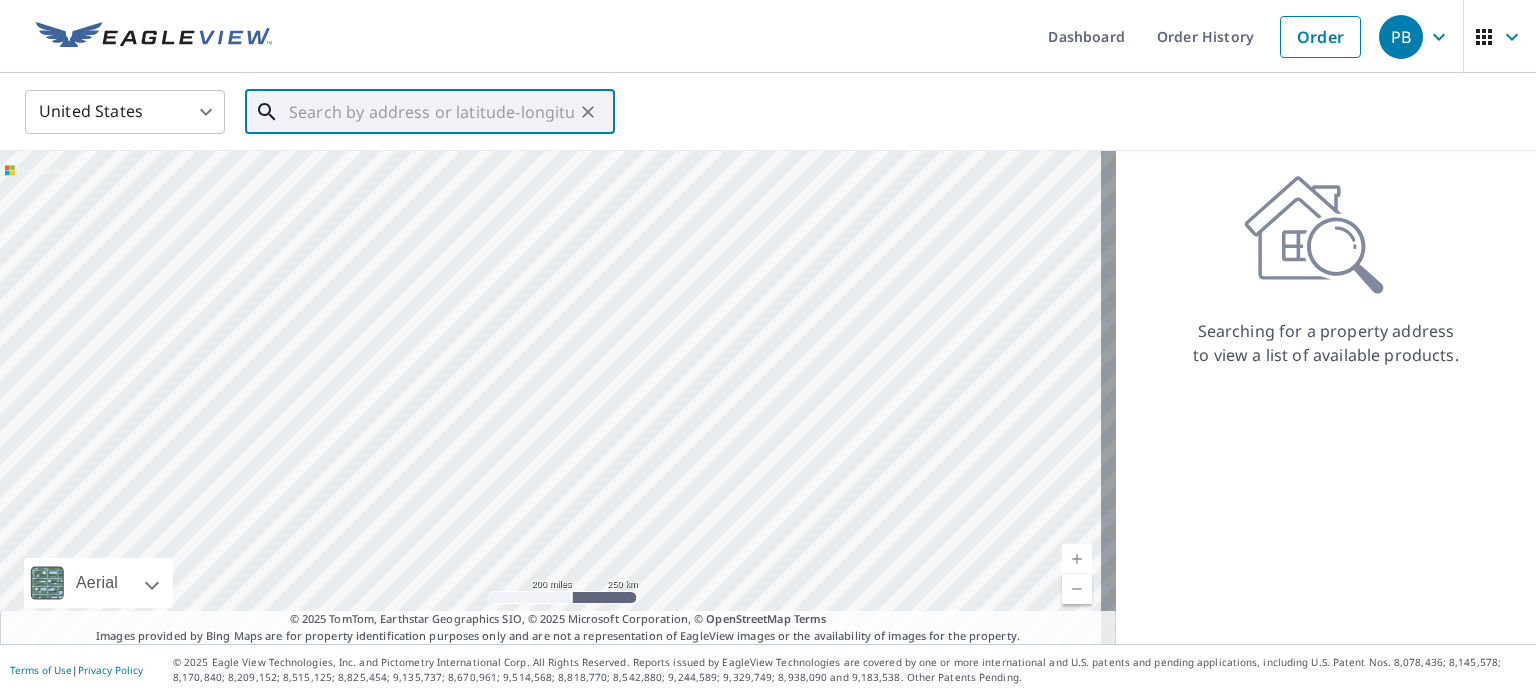 click at bounding box center (431, 112) 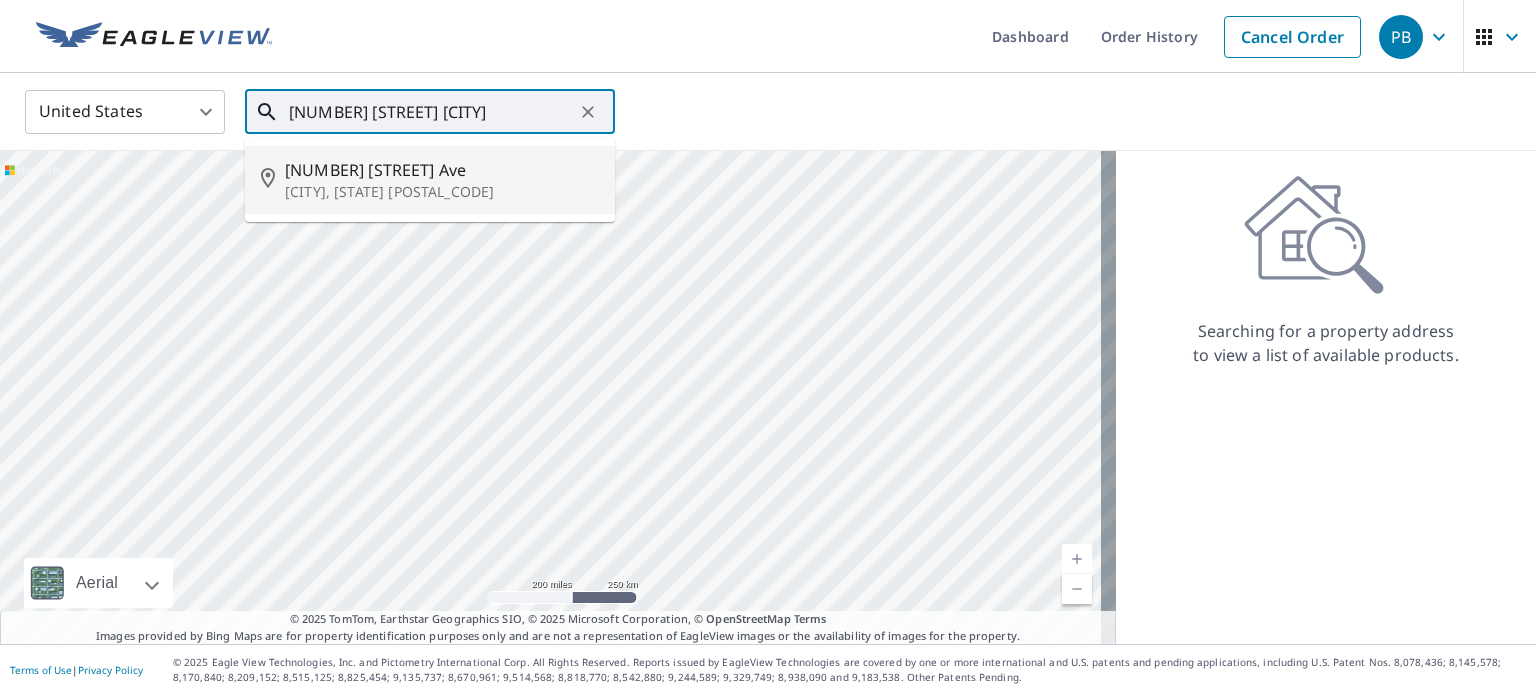 click on "[NUMBER] [STREET] Ave" at bounding box center (442, 170) 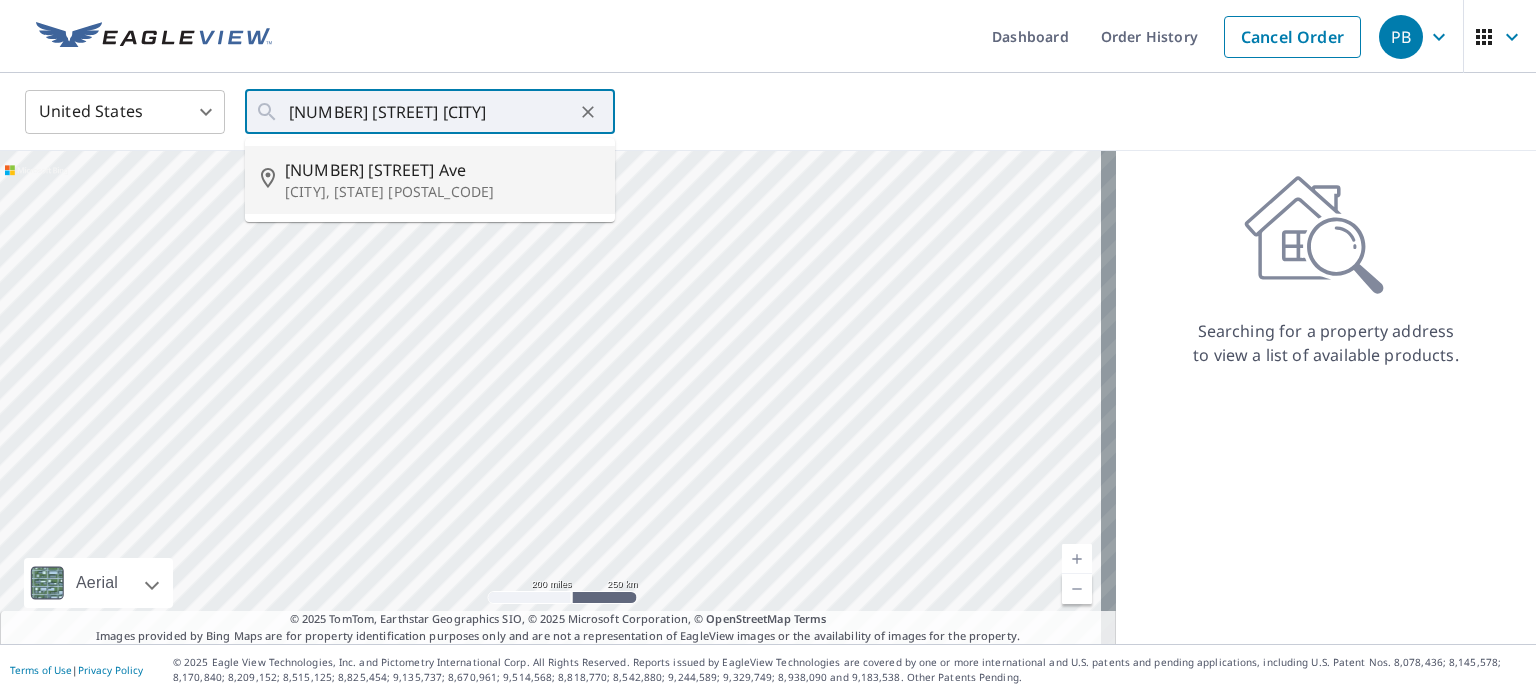 type on "[NUMBER] [STREET] [CITY], [STATE] [POSTAL_CODE]" 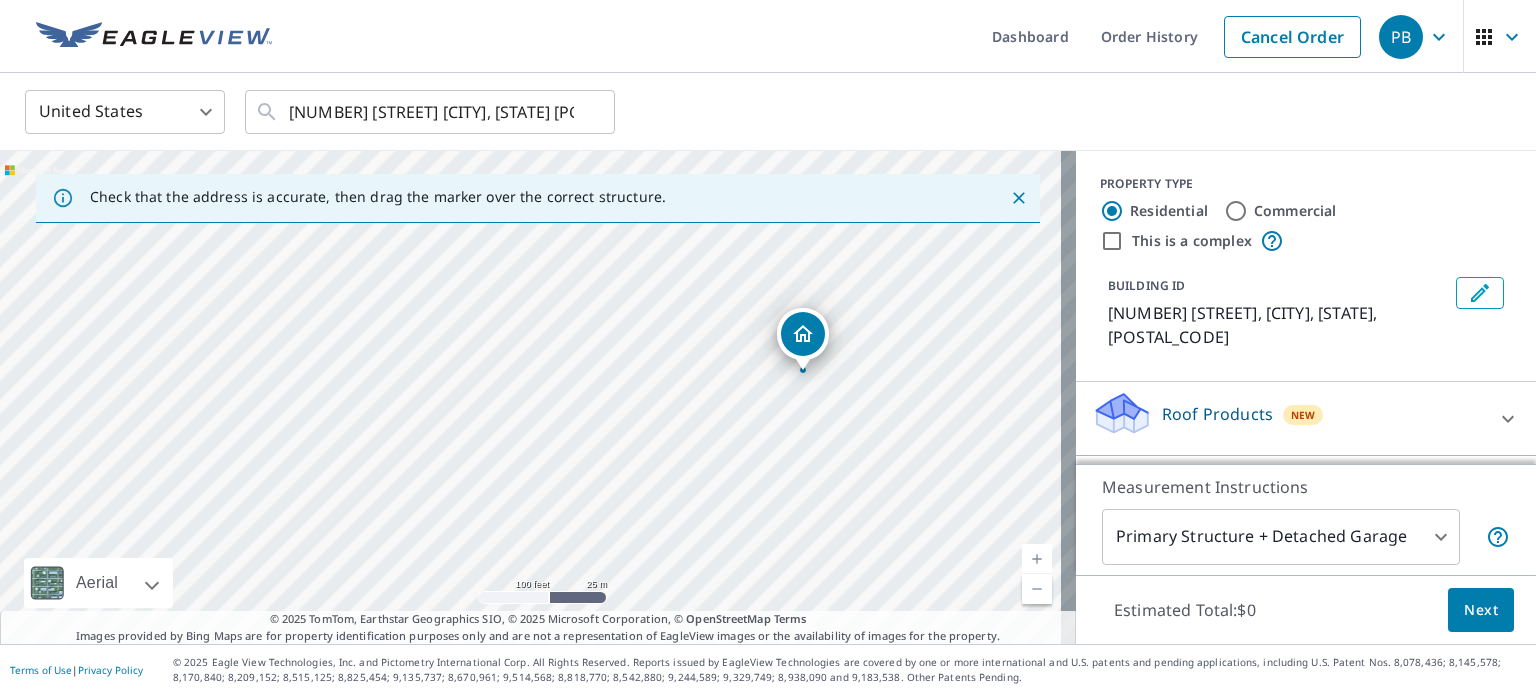 scroll, scrollTop: 114, scrollLeft: 0, axis: vertical 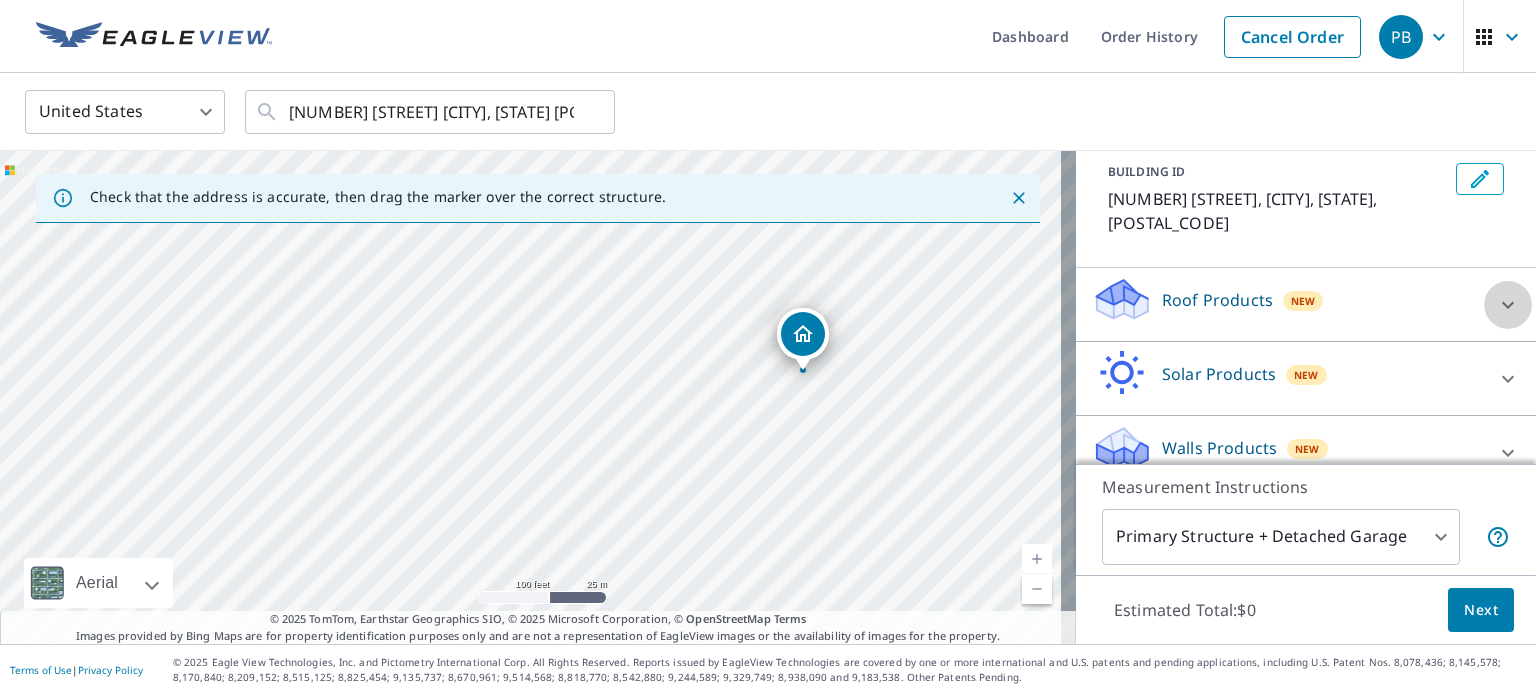 click 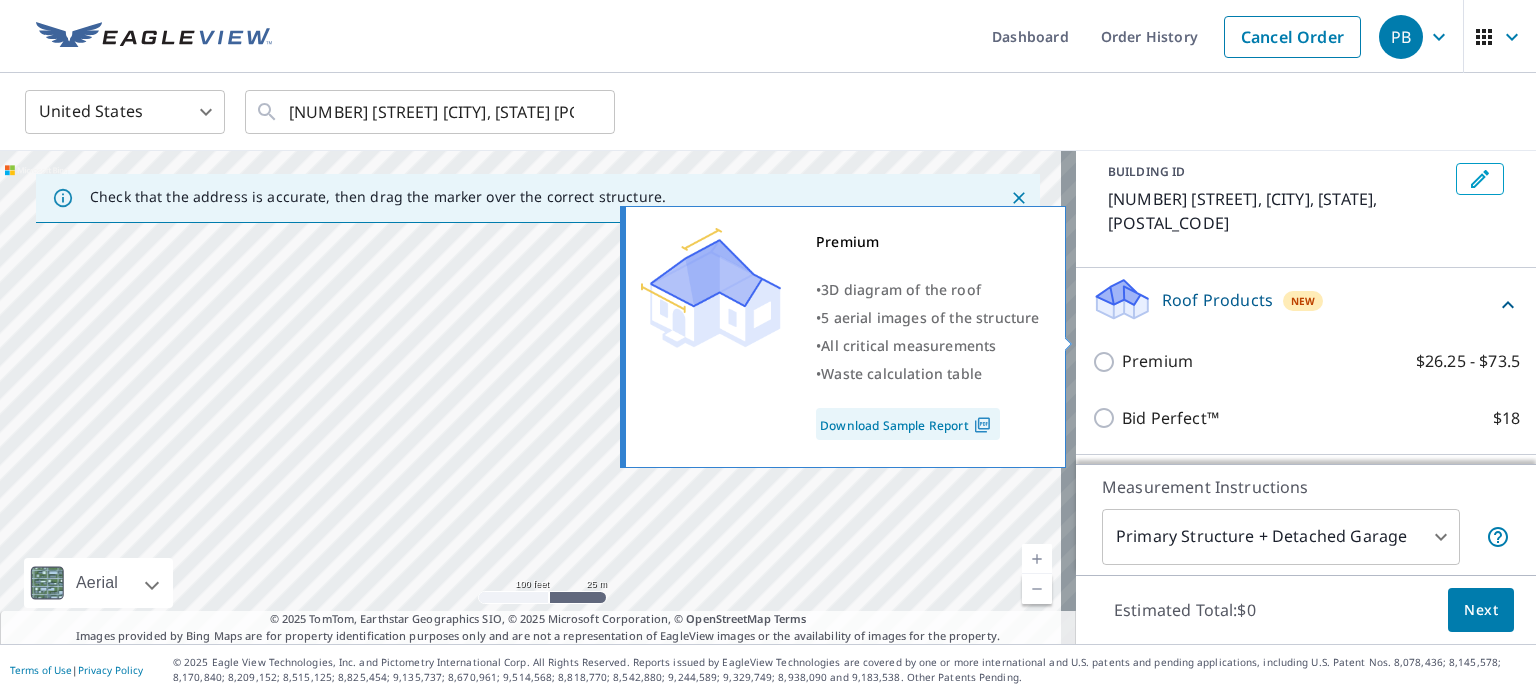 click on "Premium $26.25 - $73.5" at bounding box center [1107, 362] 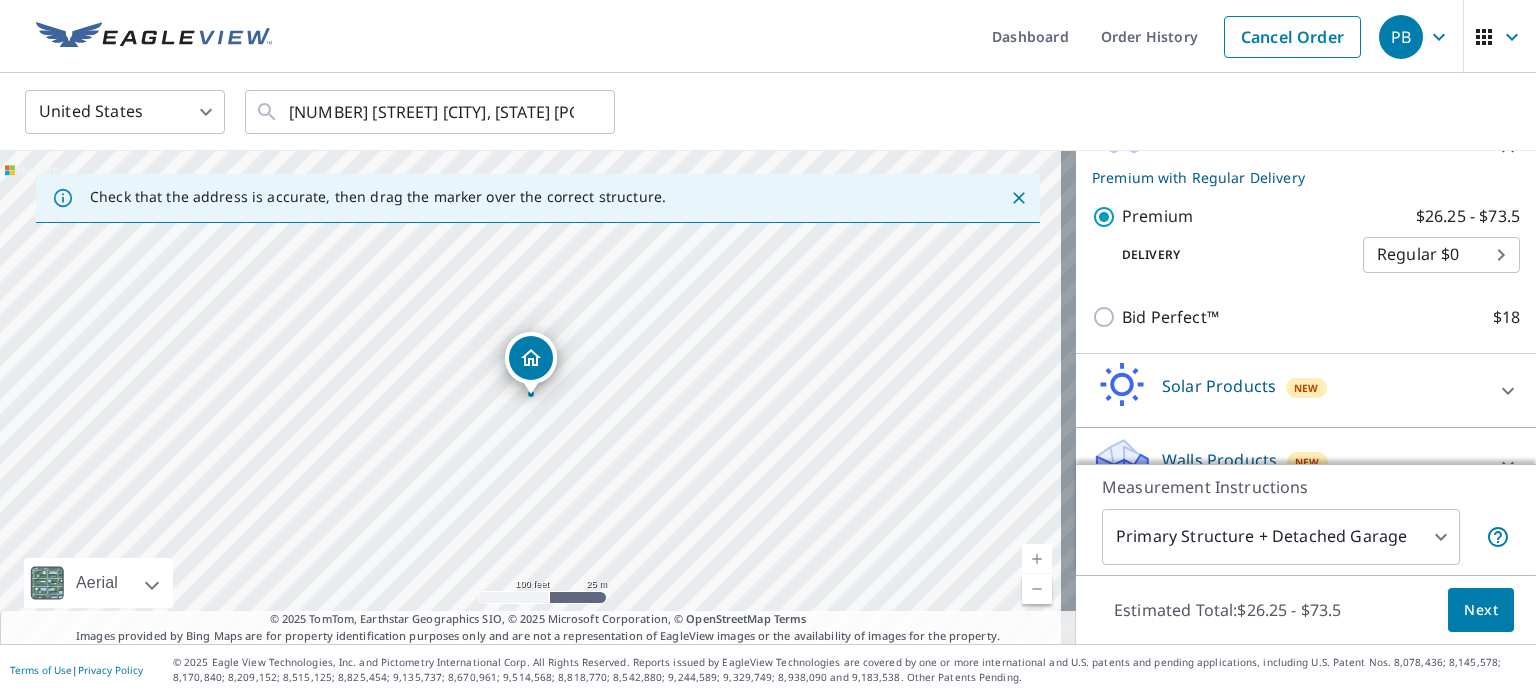 scroll, scrollTop: 292, scrollLeft: 0, axis: vertical 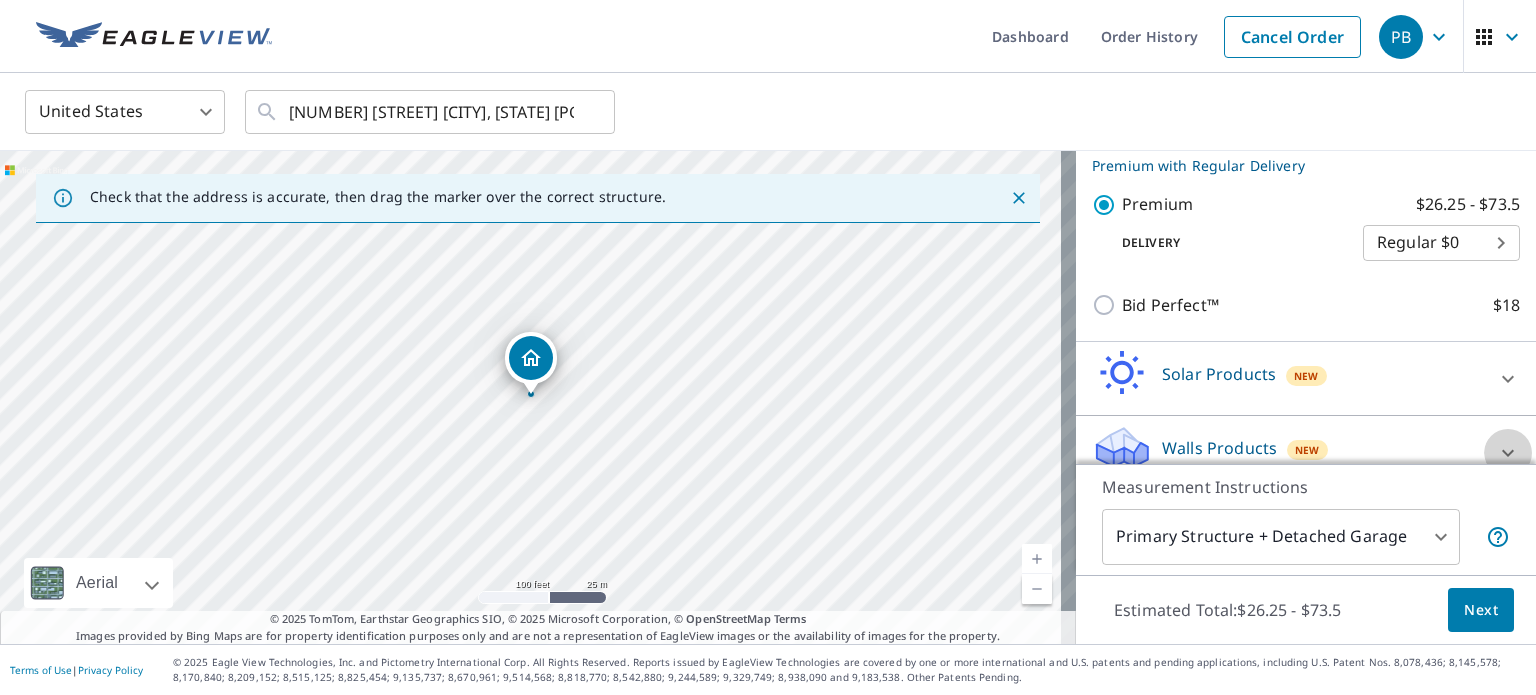 click 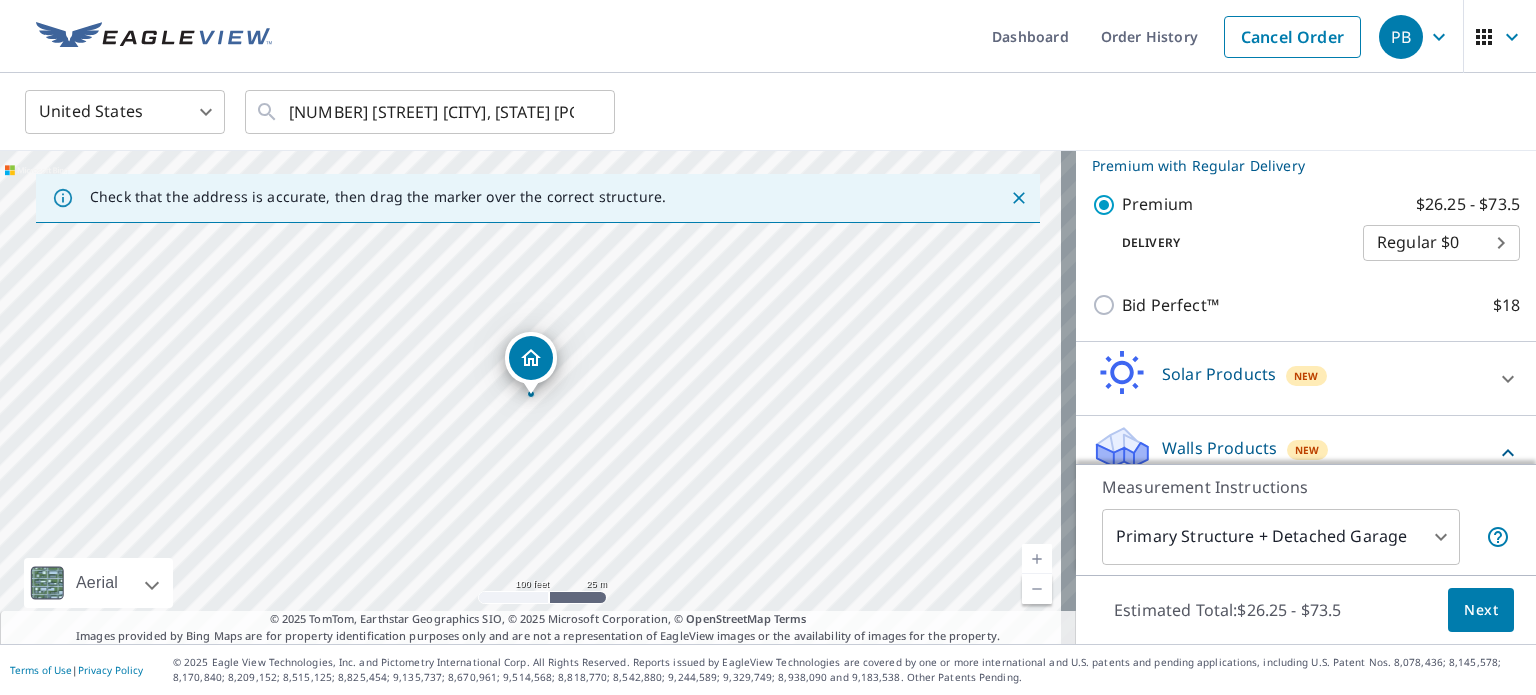 scroll, scrollTop: 348, scrollLeft: 0, axis: vertical 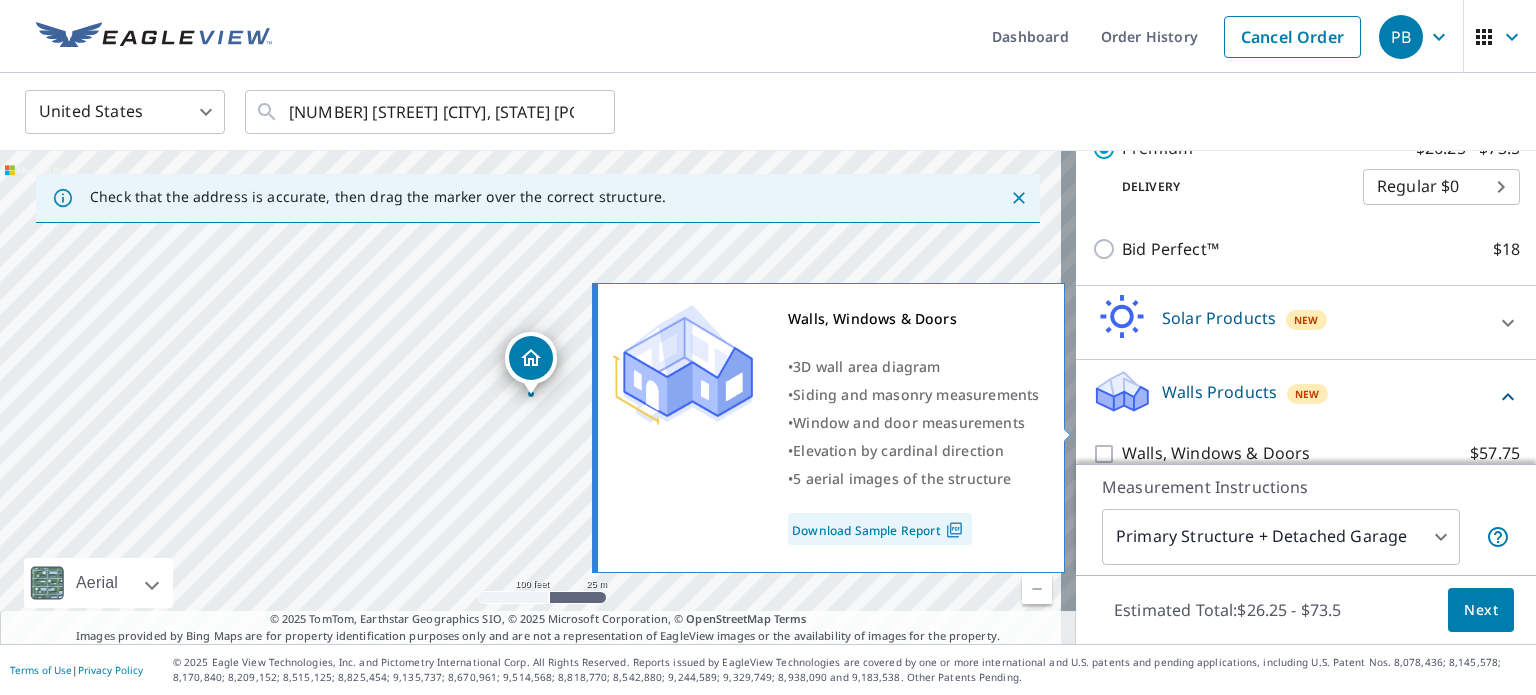 click on "Walls, Windows & Doors $57.75" at bounding box center (1107, 454) 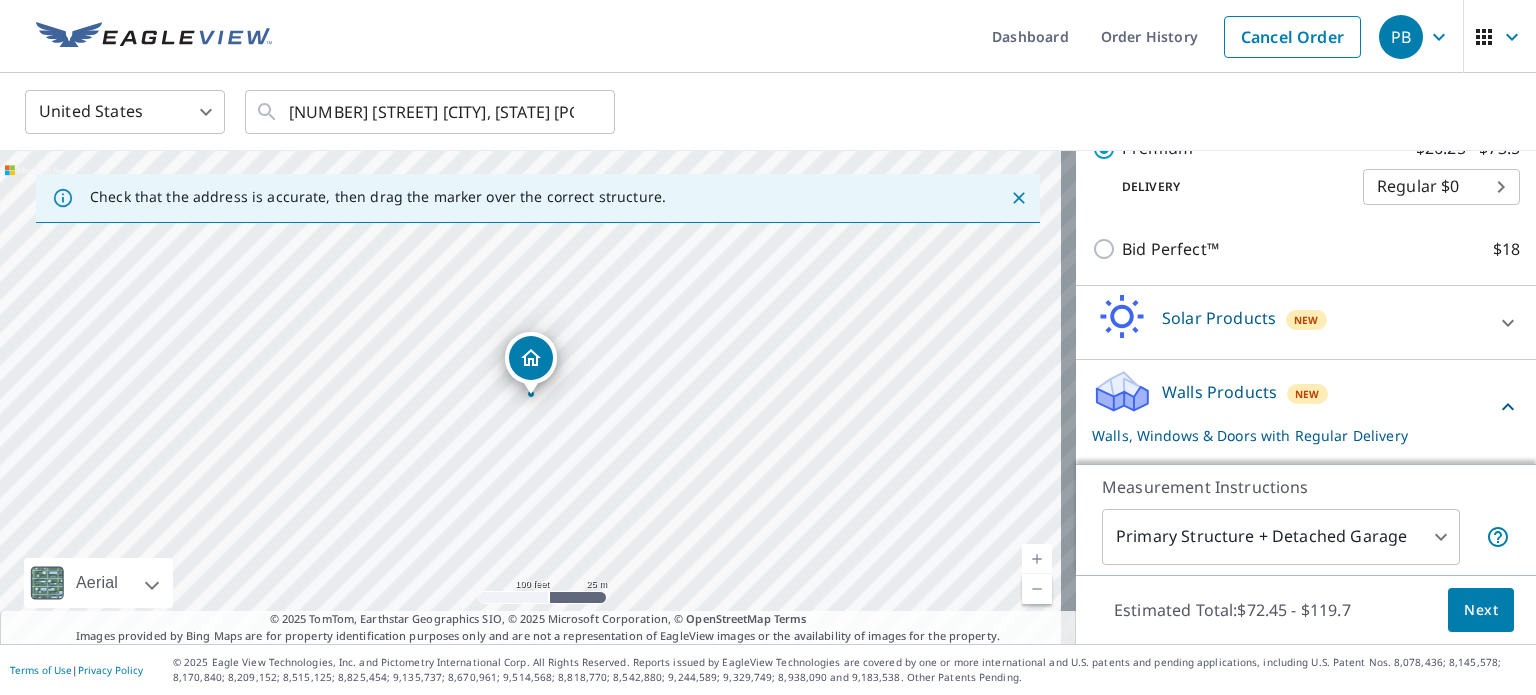 click on "Next" at bounding box center (1481, 610) 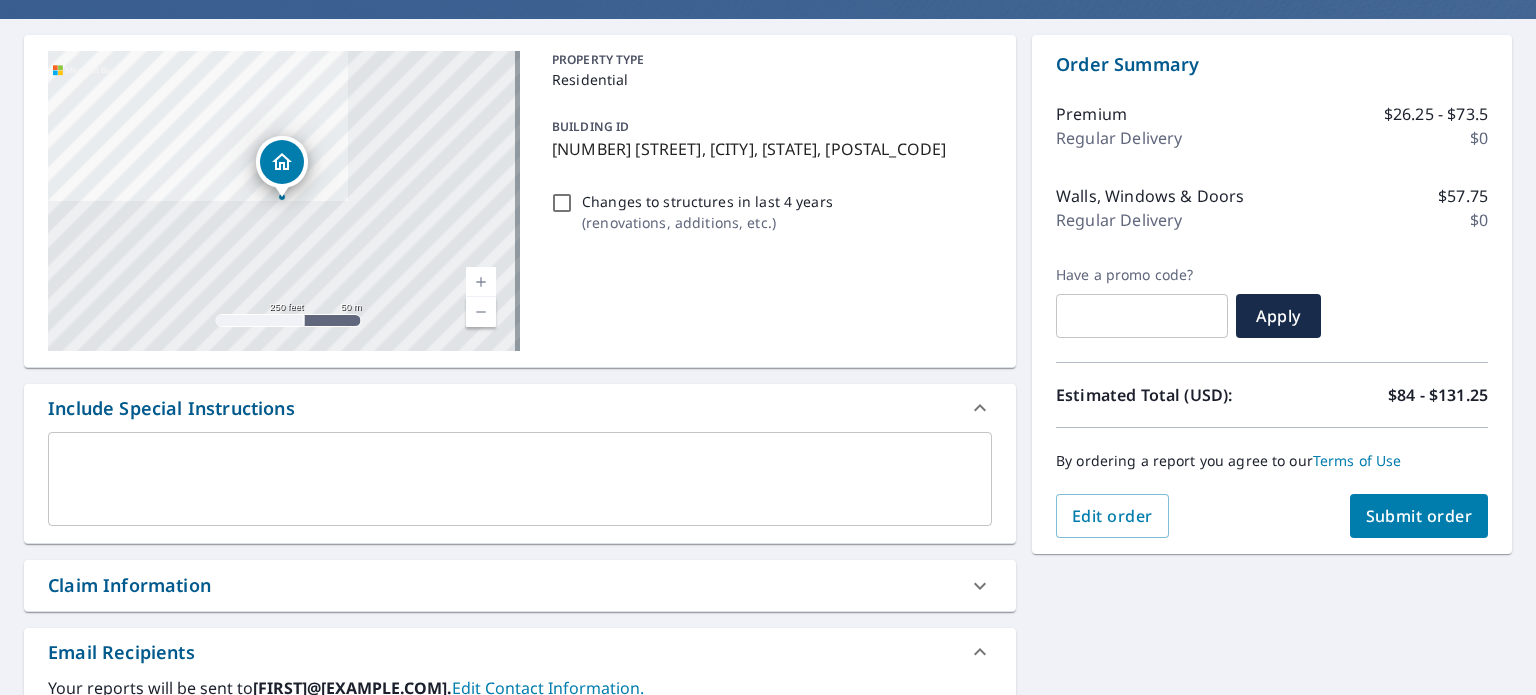 scroll, scrollTop: 333, scrollLeft: 0, axis: vertical 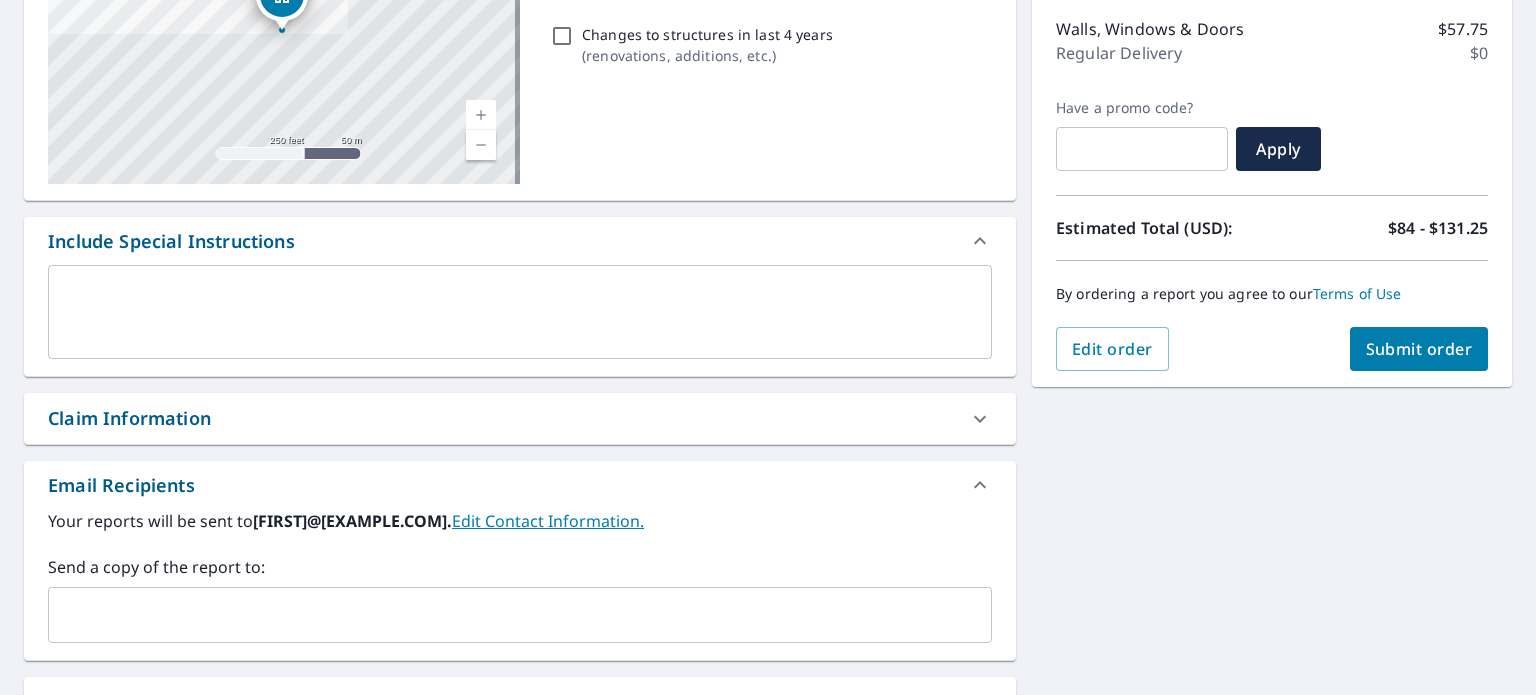 click 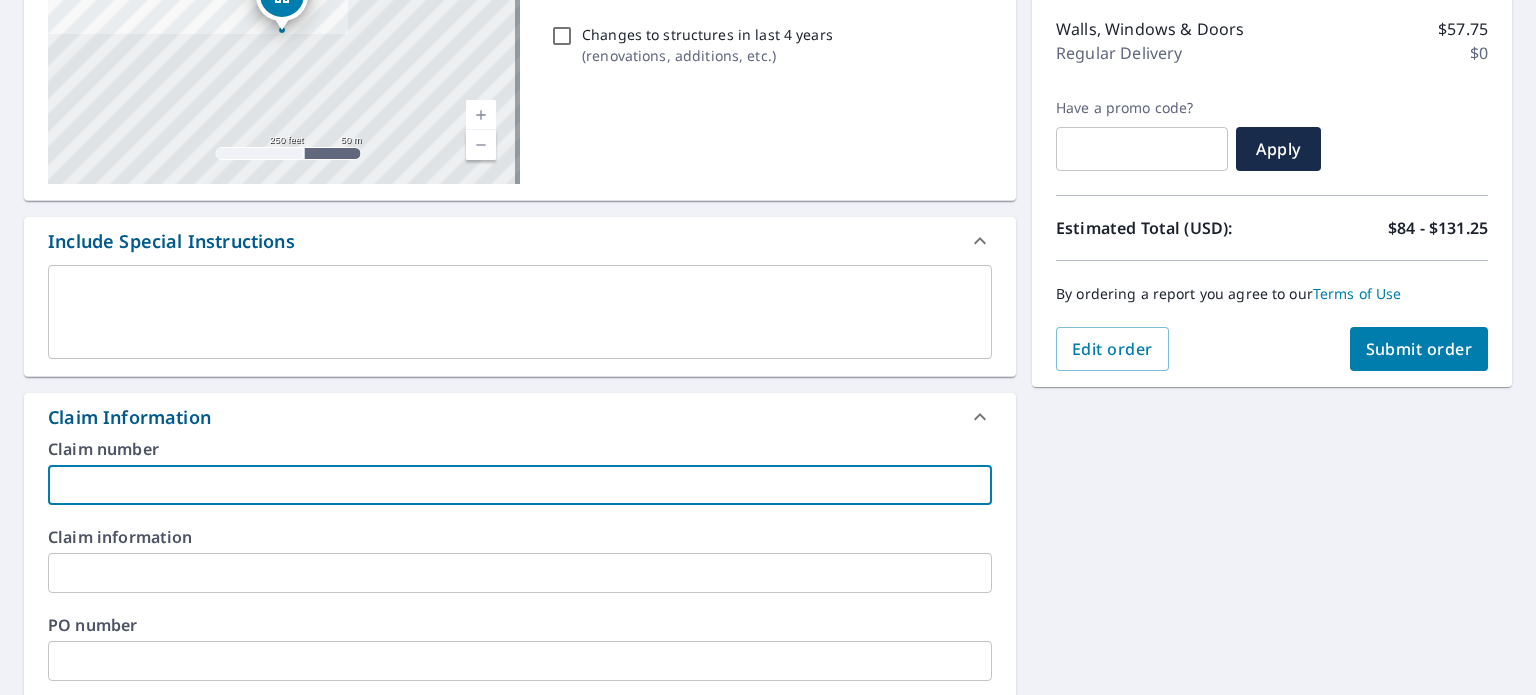 click at bounding box center (520, 485) 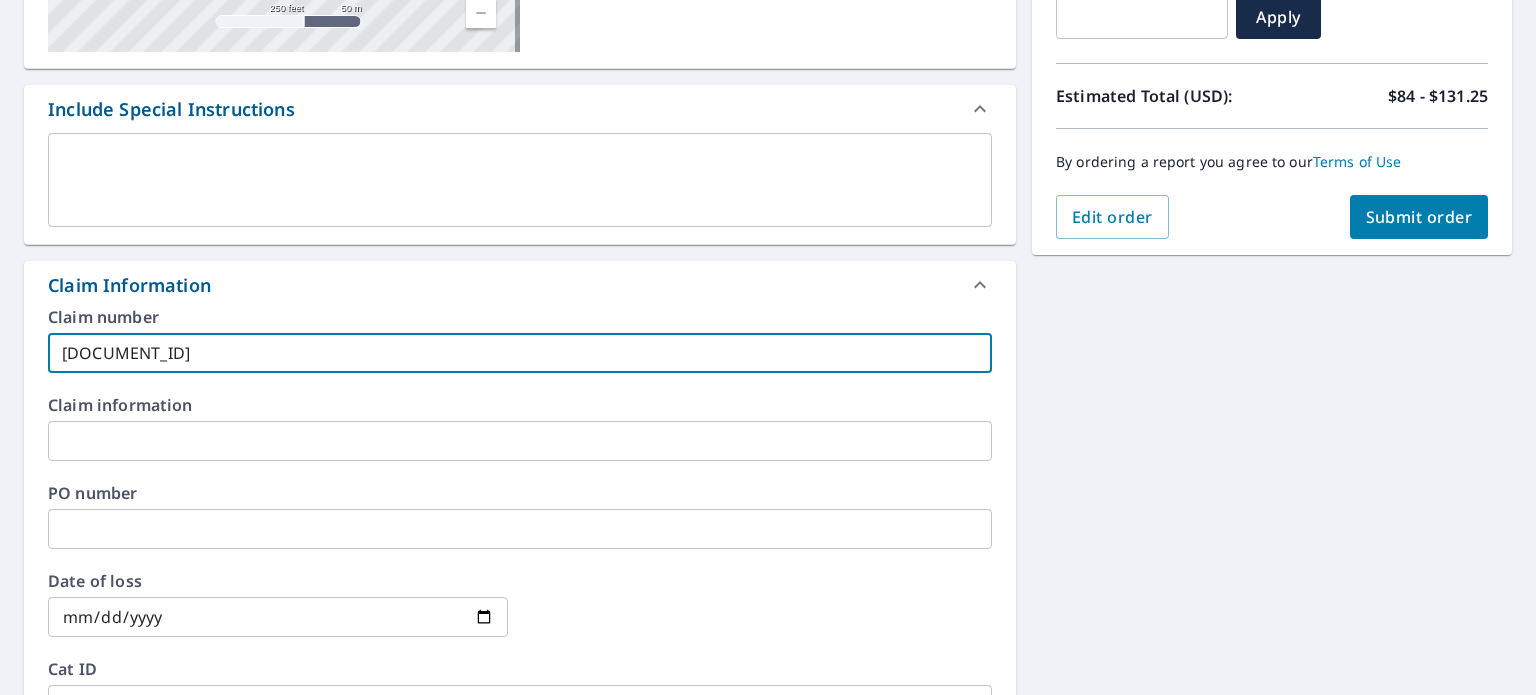 scroll, scrollTop: 500, scrollLeft: 0, axis: vertical 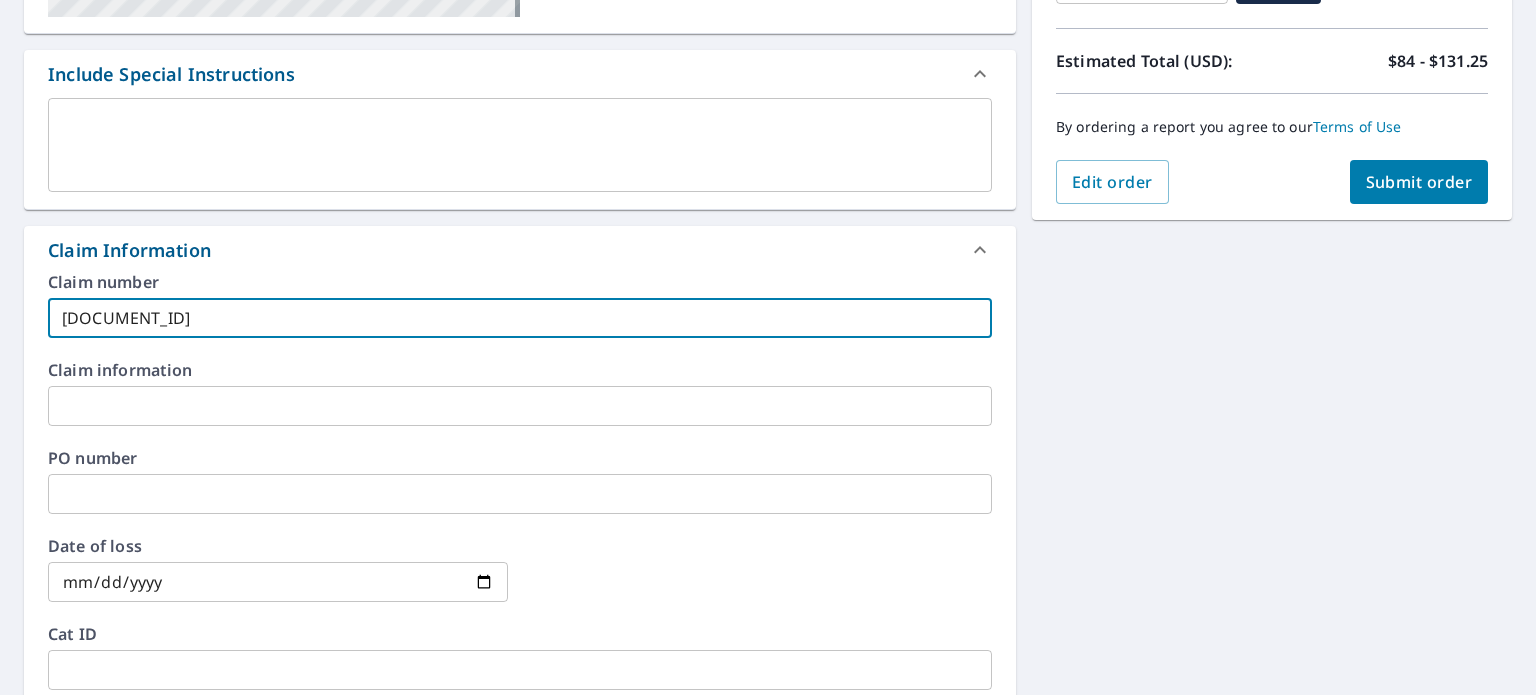type on "[DOCUMENT_ID]" 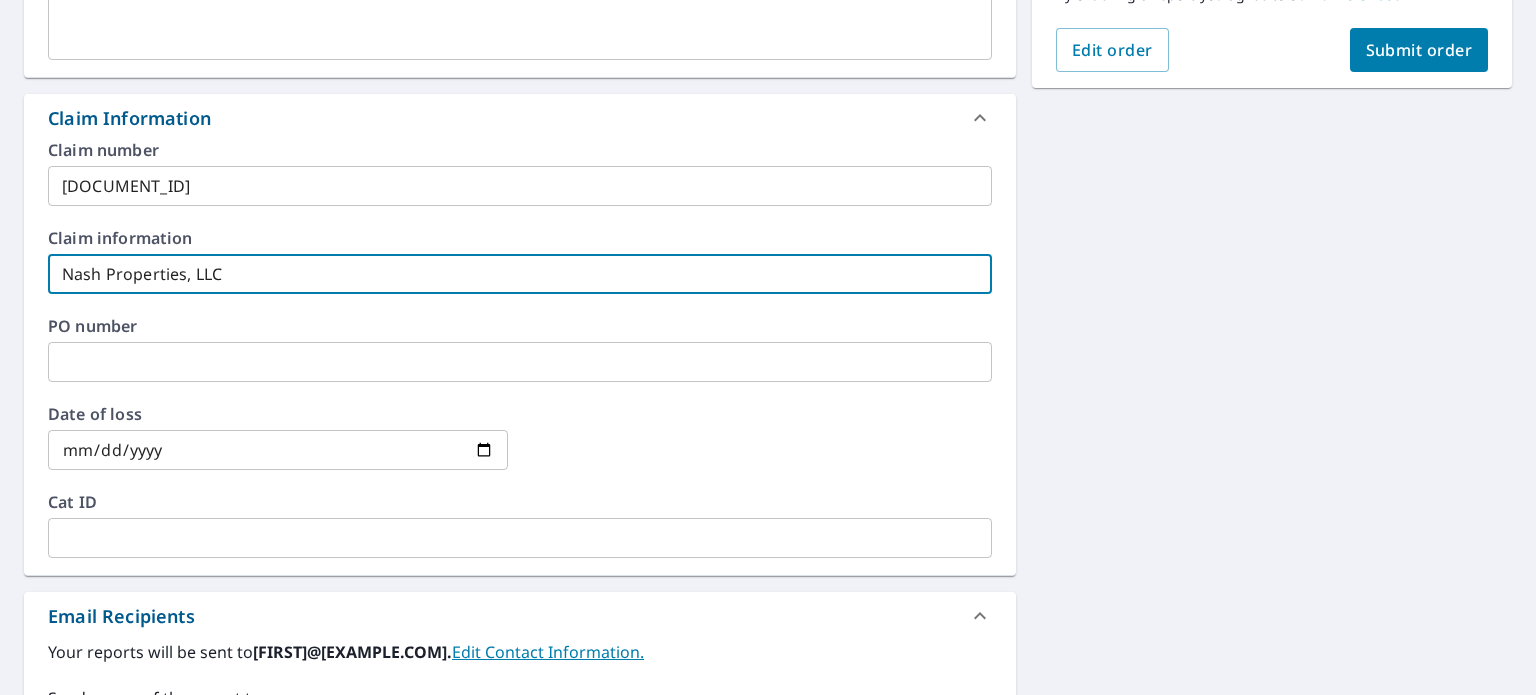 scroll, scrollTop: 666, scrollLeft: 0, axis: vertical 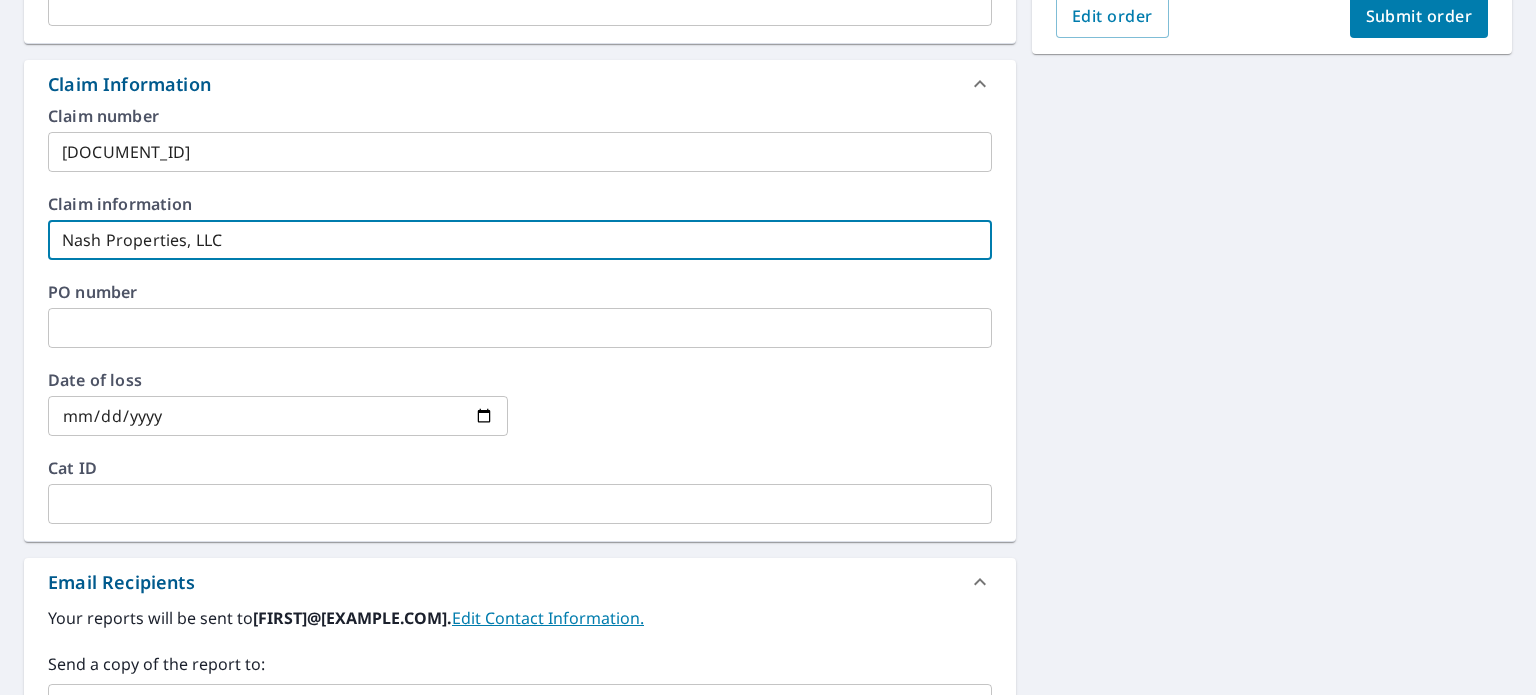 type on "Nash Properties, LLC" 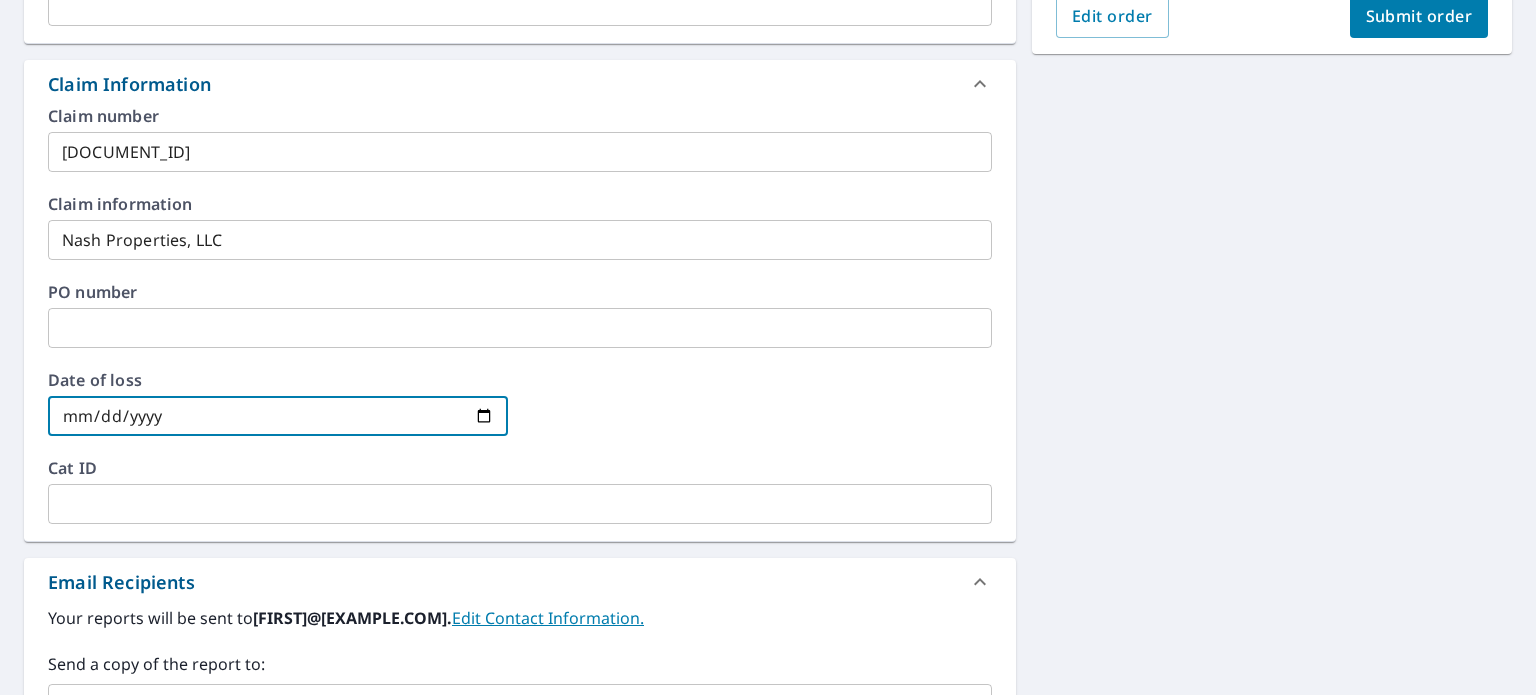 type on "[DATE]" 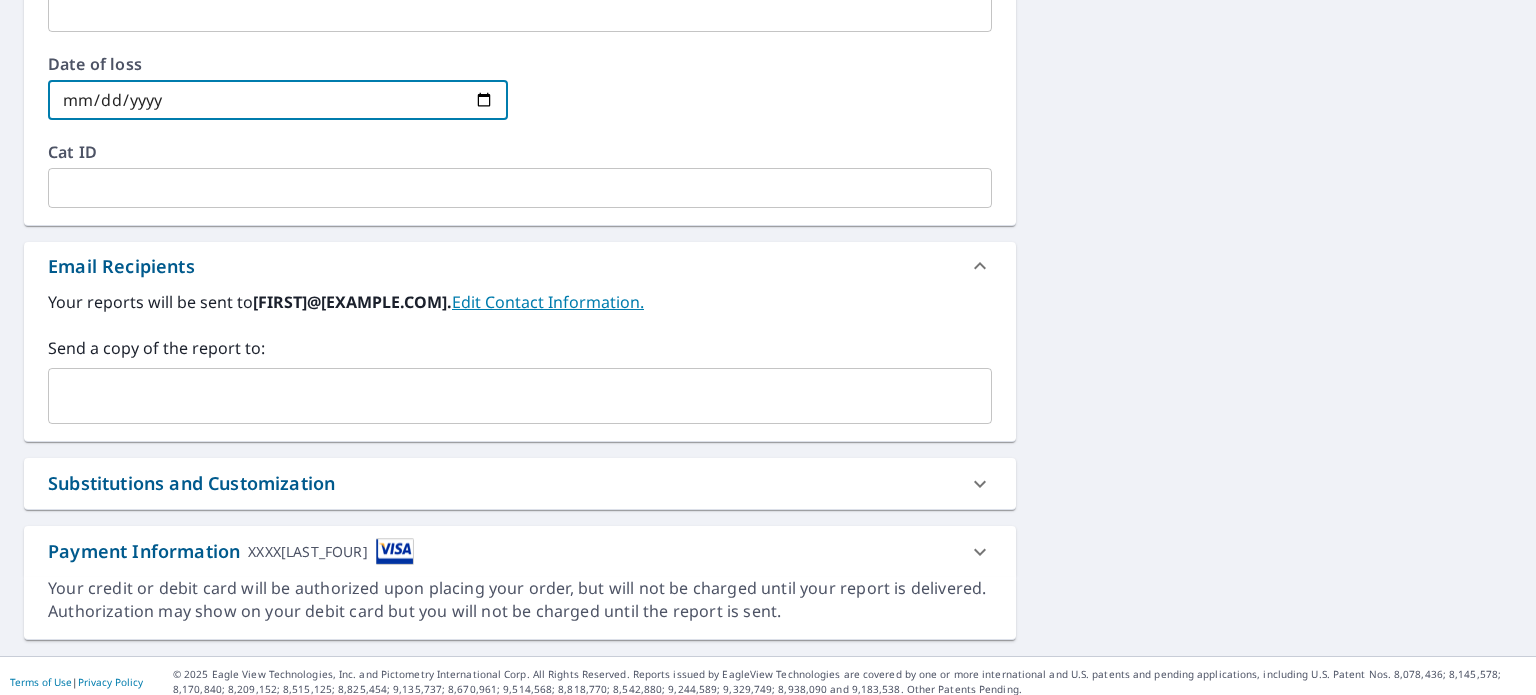 scroll, scrollTop: 992, scrollLeft: 0, axis: vertical 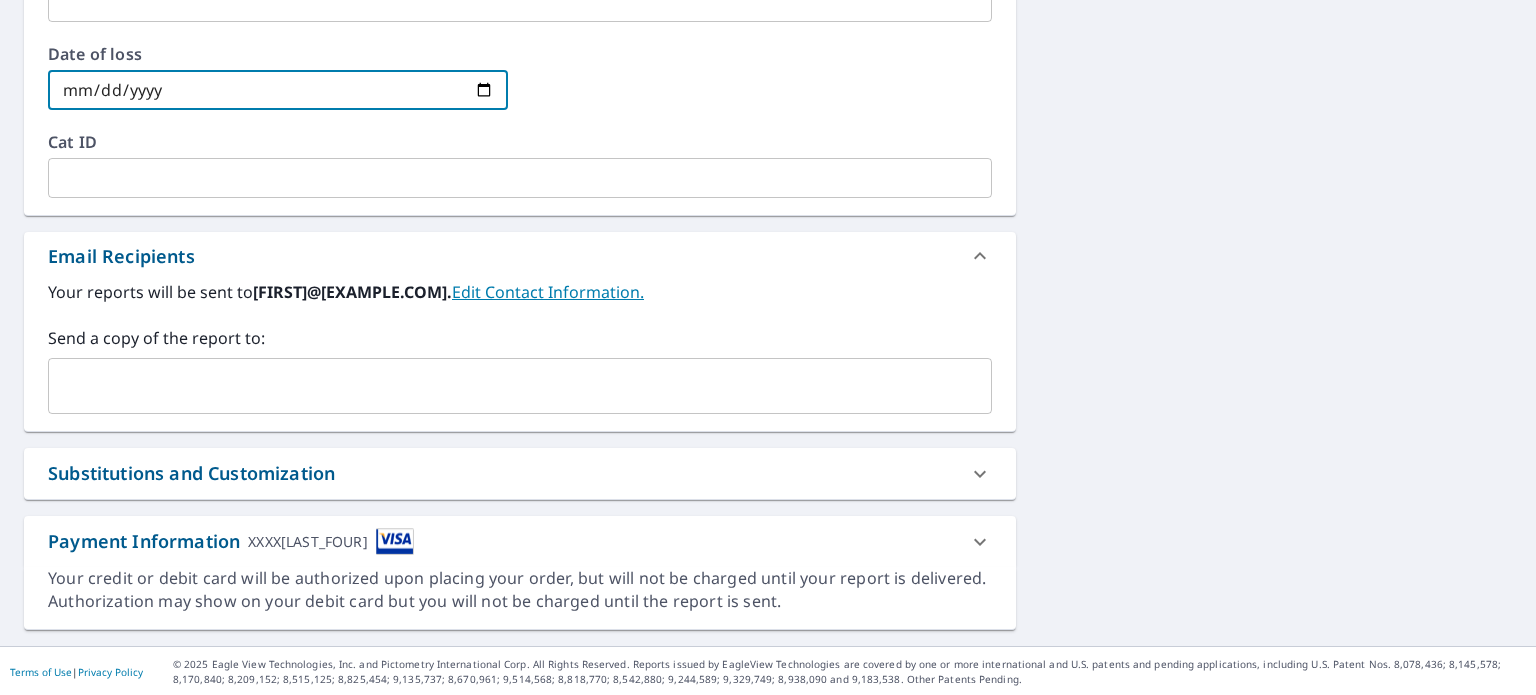 click at bounding box center [505, 386] 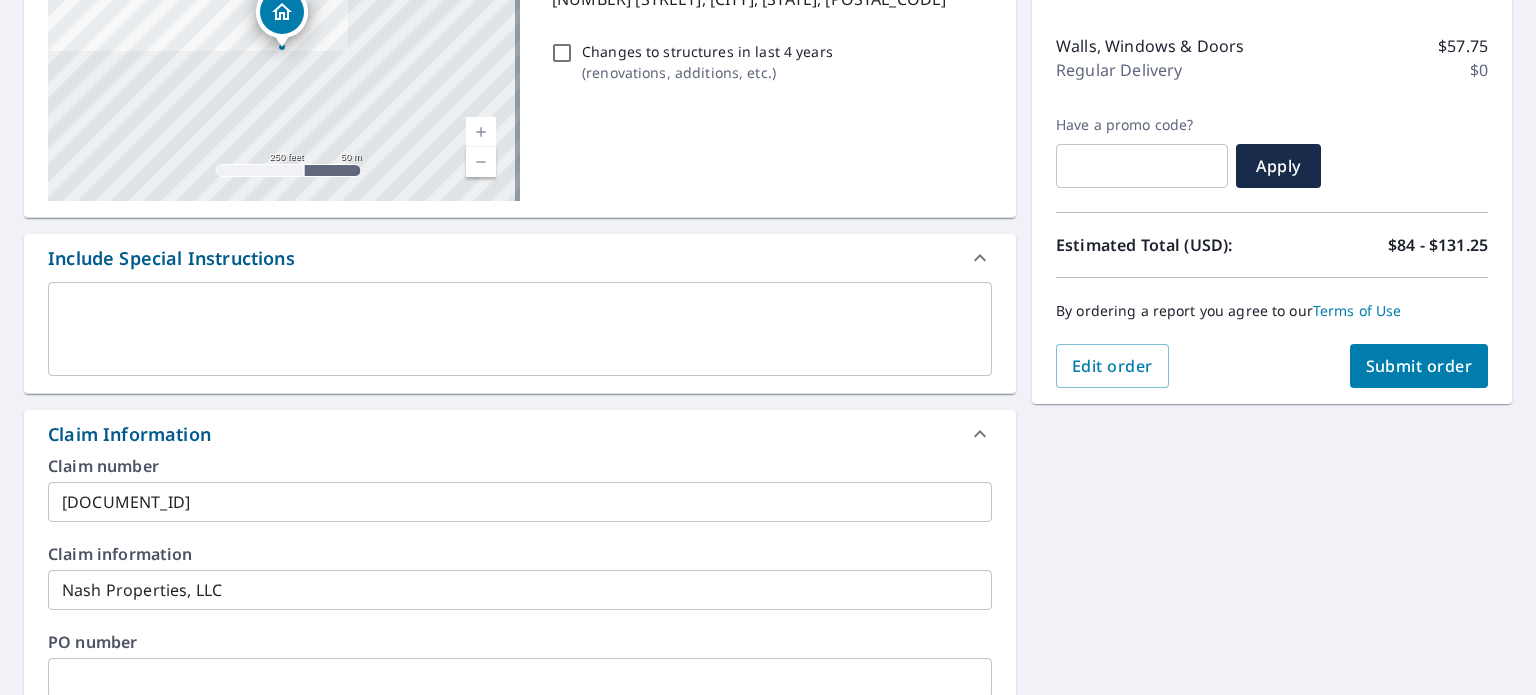 scroll, scrollTop: 333, scrollLeft: 0, axis: vertical 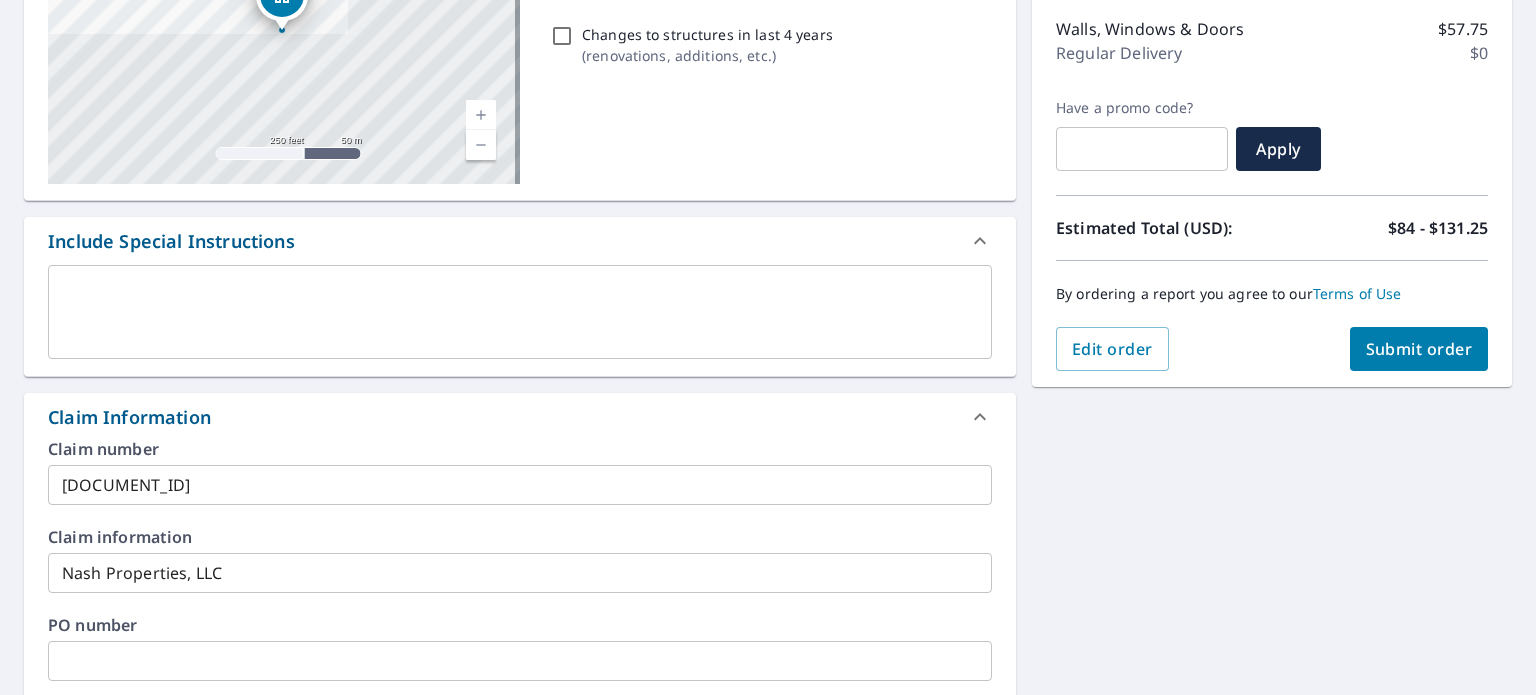 type on "[FIRST][LAST]@[EXAMPLE.COM]" 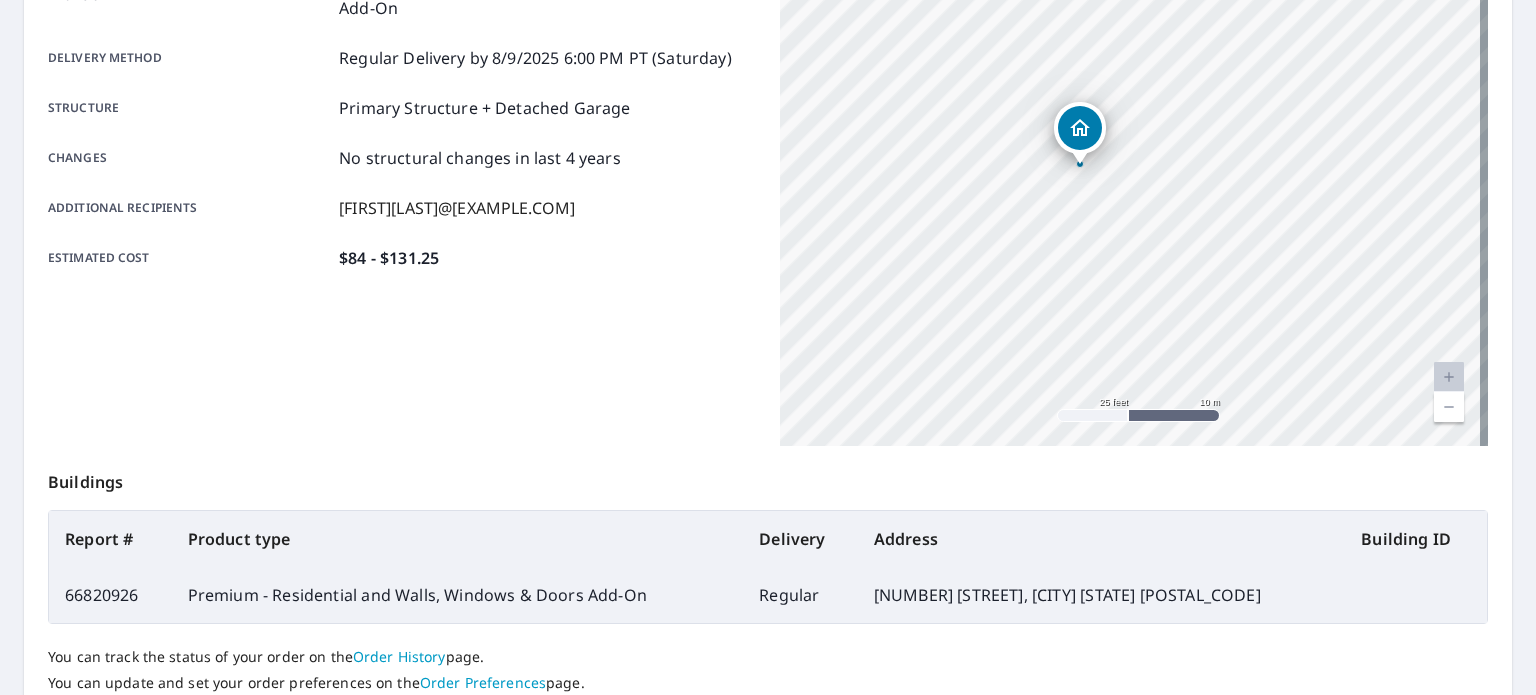 drag, startPoint x: 1208, startPoint y: 282, endPoint x: 975, endPoint y: 103, distance: 293.81967 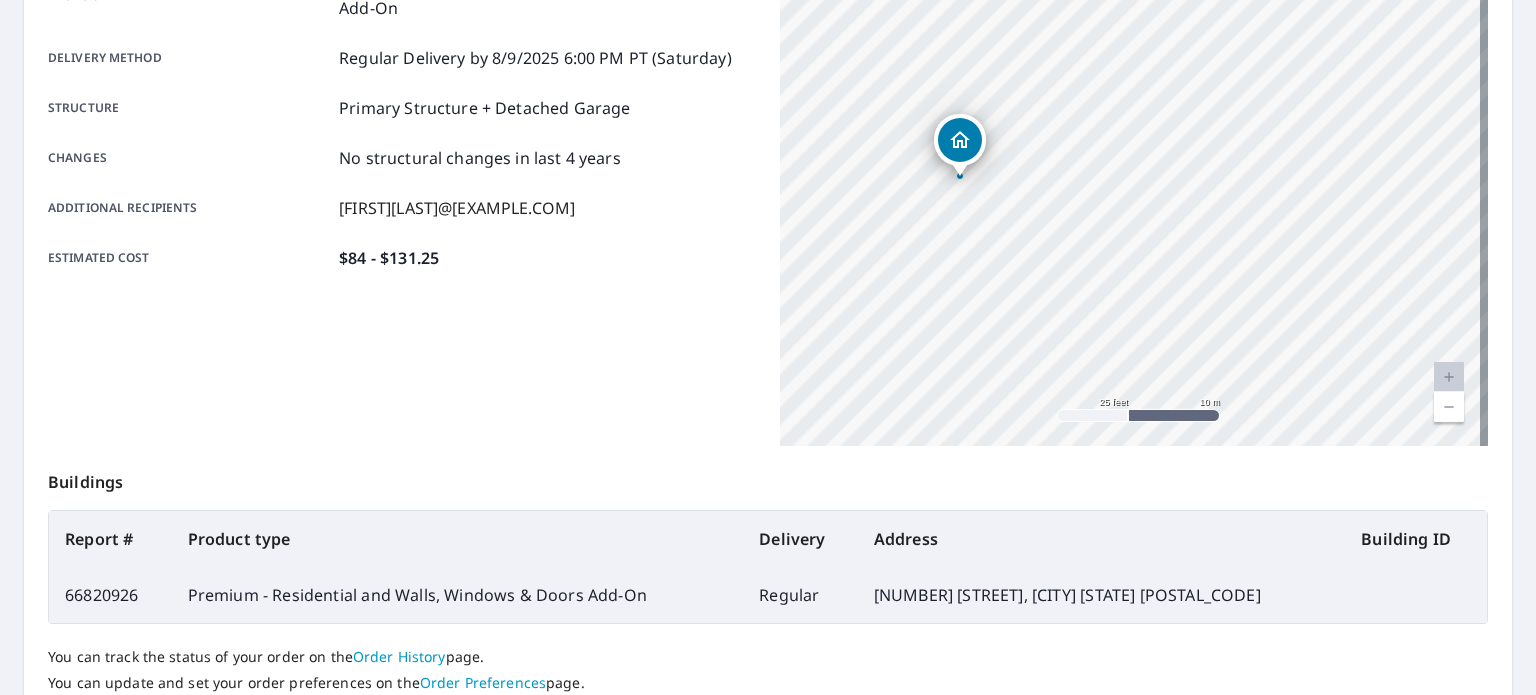 drag, startPoint x: 1108, startPoint y: 167, endPoint x: 1044, endPoint y: 175, distance: 64.49806 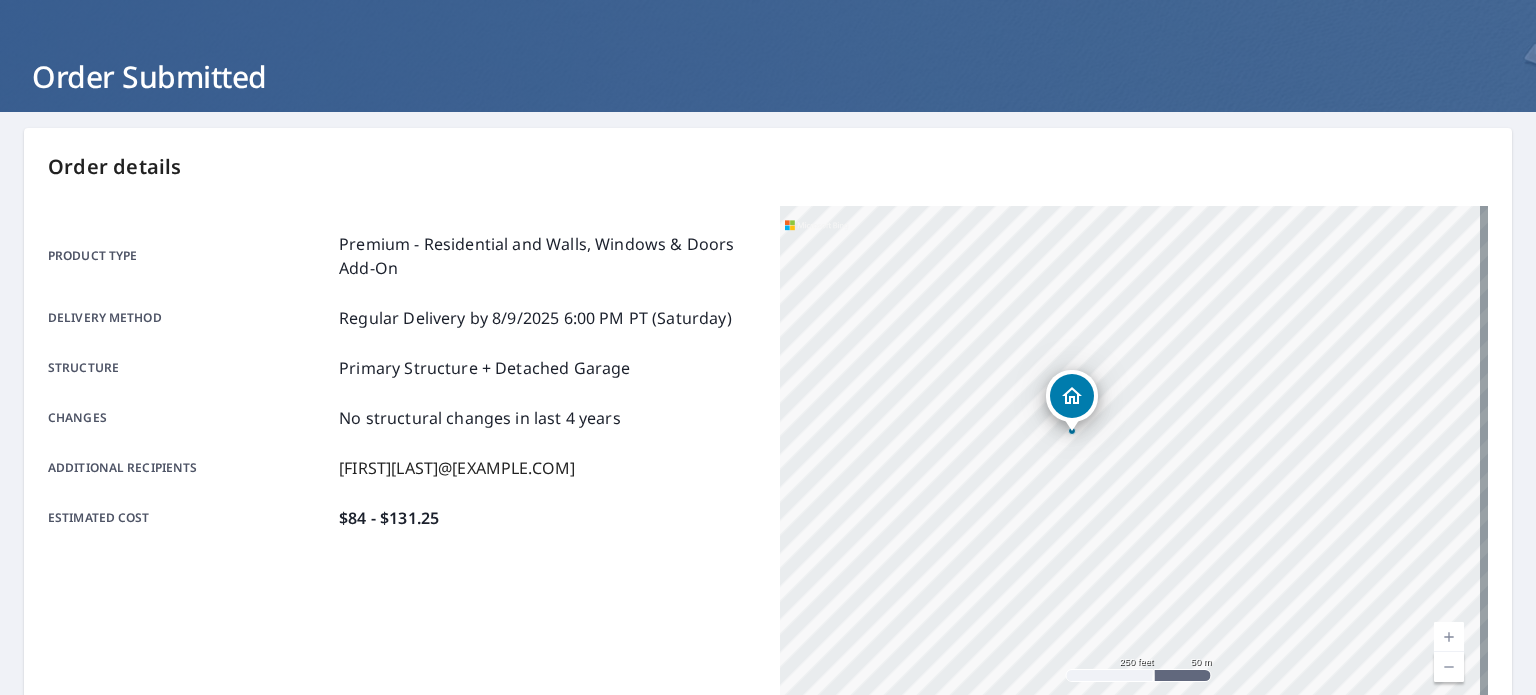 scroll, scrollTop: 0, scrollLeft: 0, axis: both 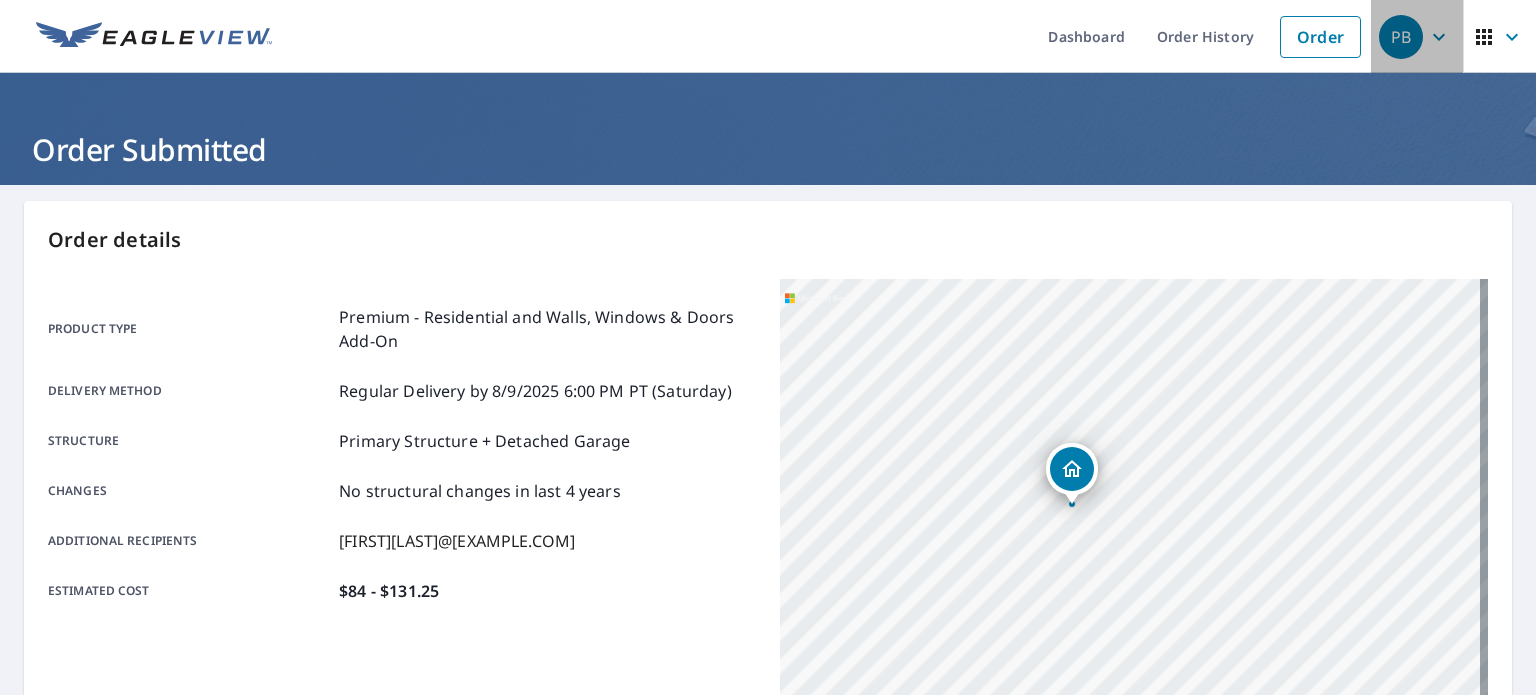 click on "PB" at bounding box center (1401, 37) 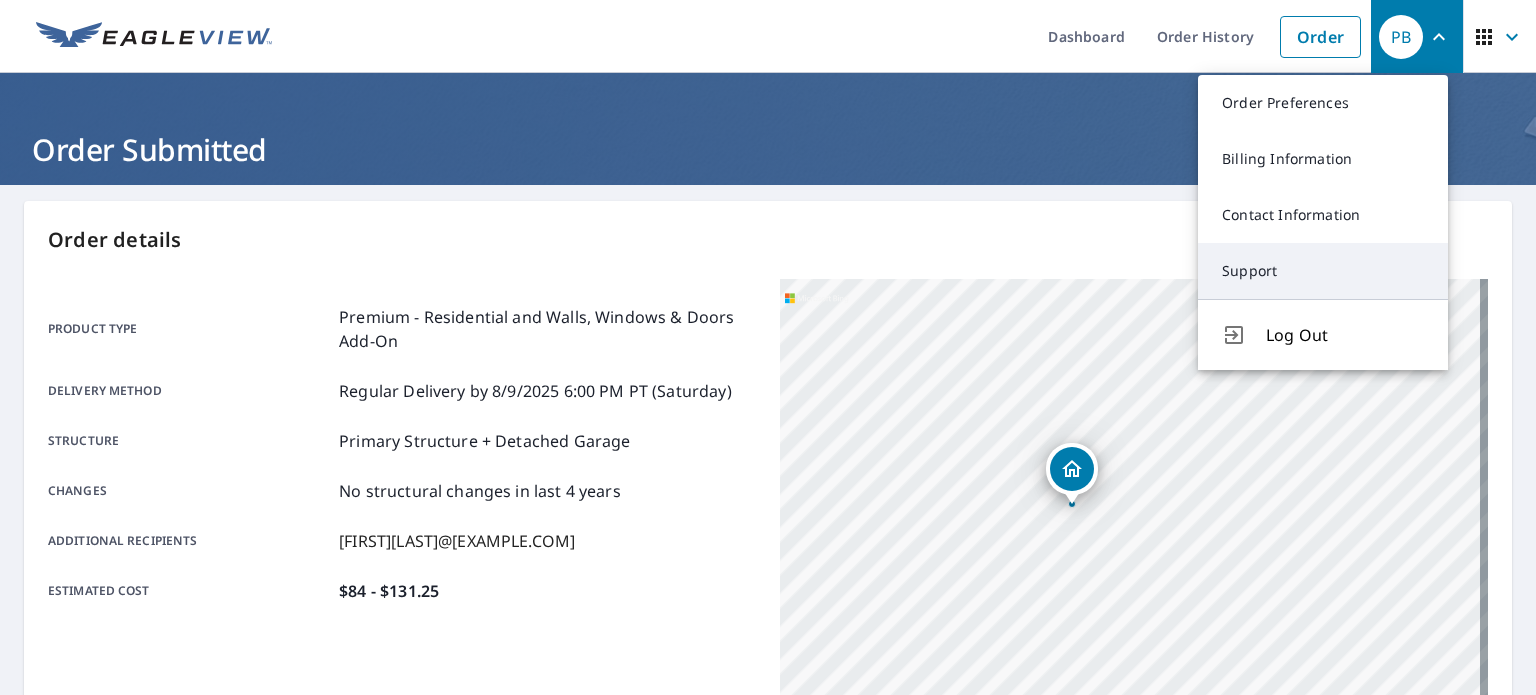click on "Support" at bounding box center (1323, 271) 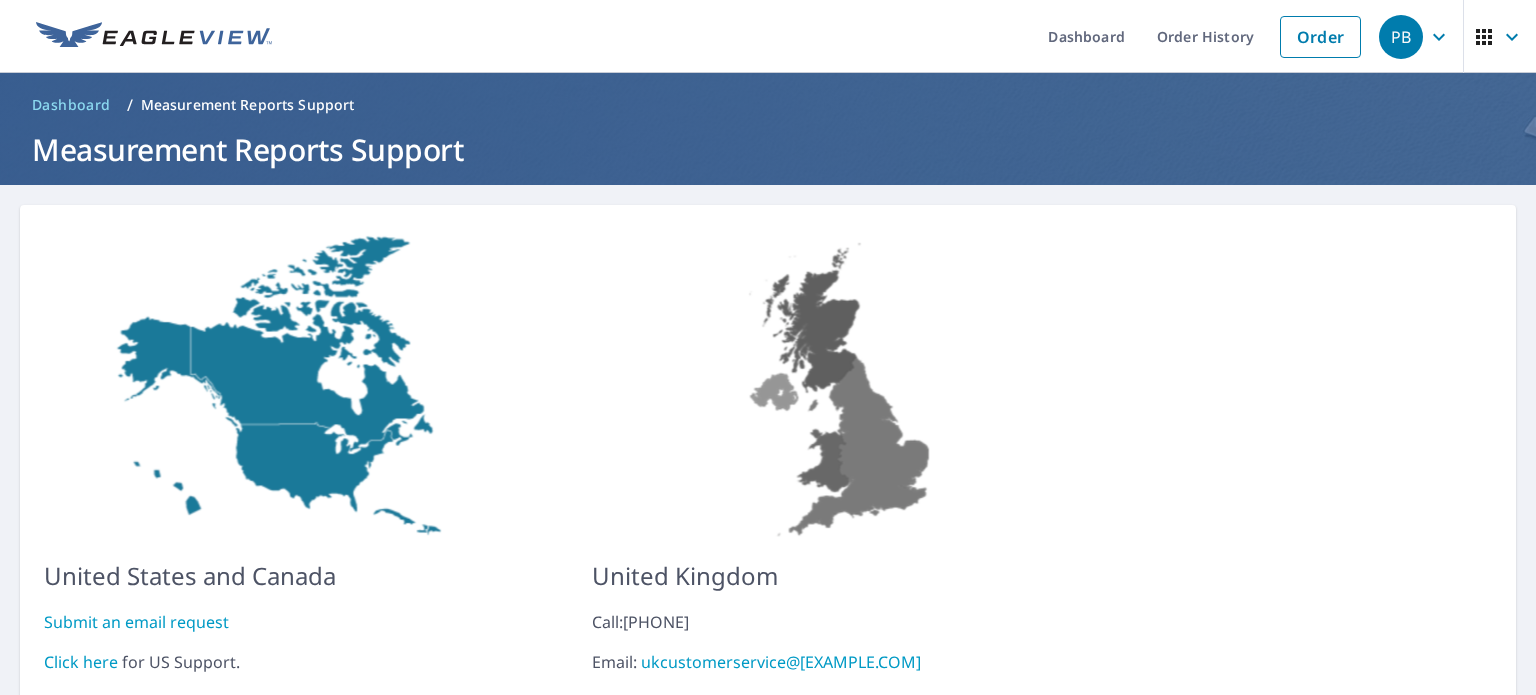 scroll, scrollTop: 113, scrollLeft: 0, axis: vertical 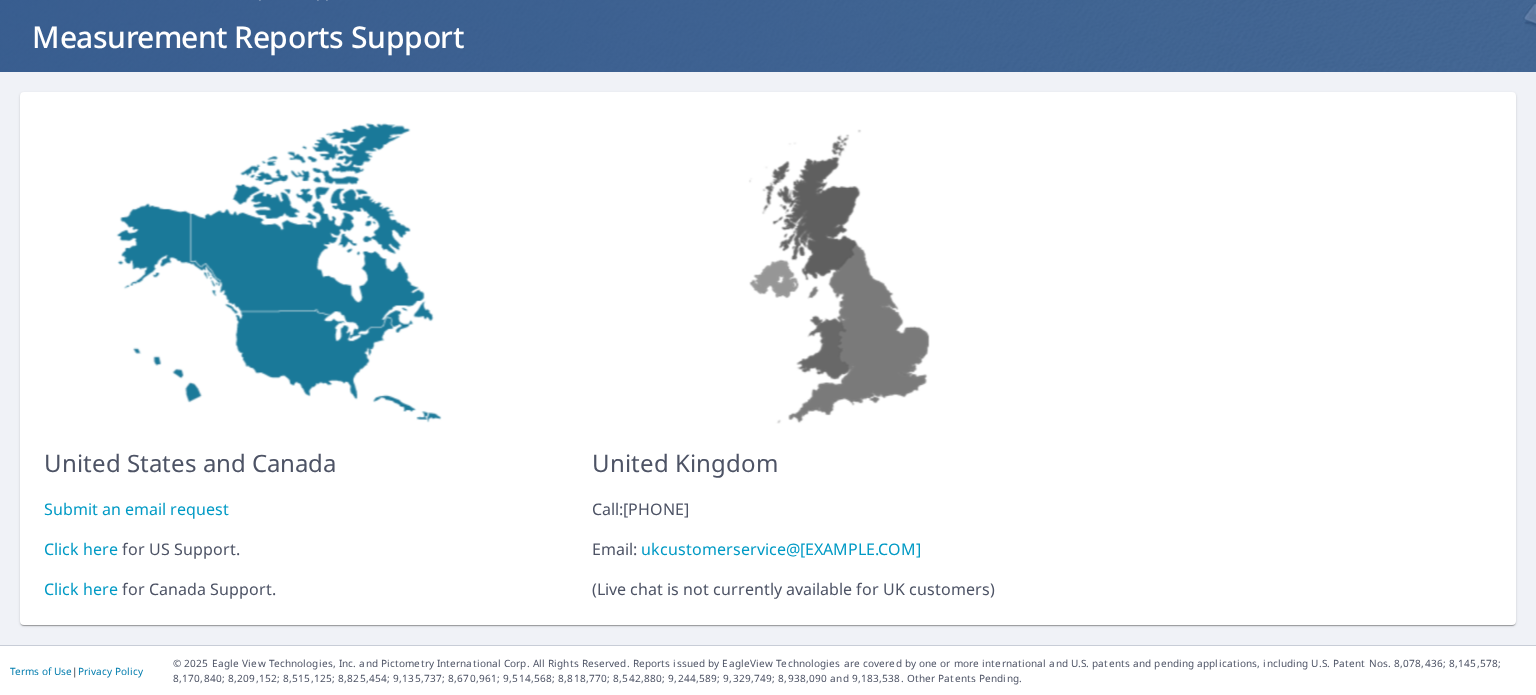click on "Submit an email request" at bounding box center [136, 509] 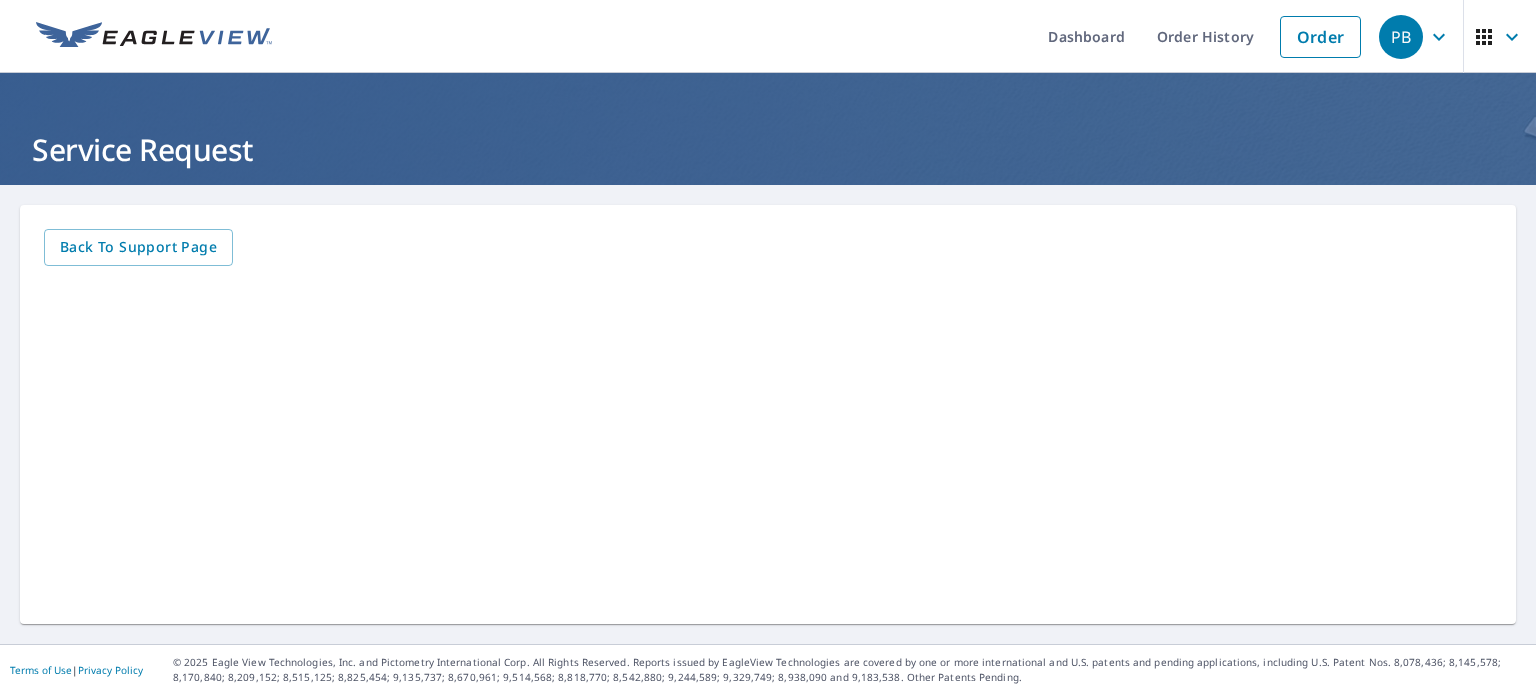 scroll, scrollTop: 0, scrollLeft: 0, axis: both 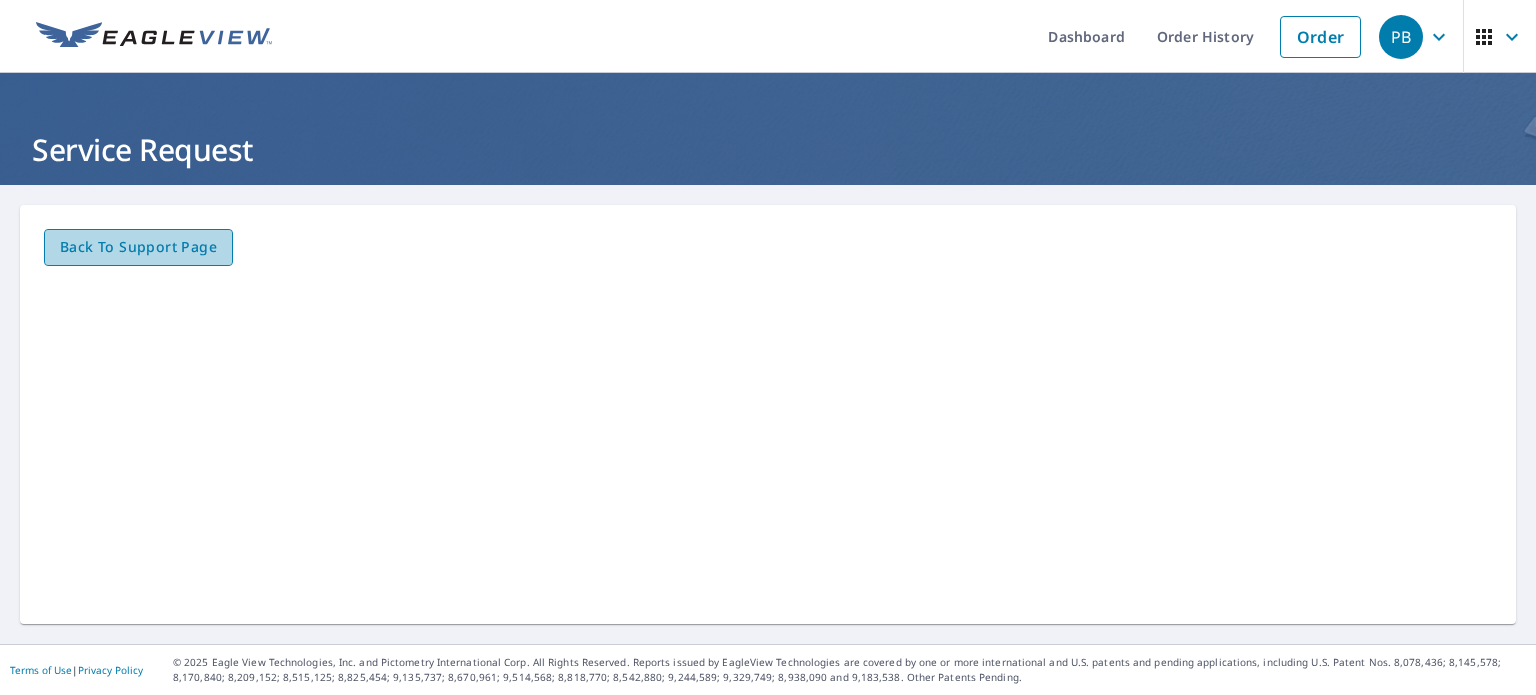 click on "Back to Support page" at bounding box center (138, 247) 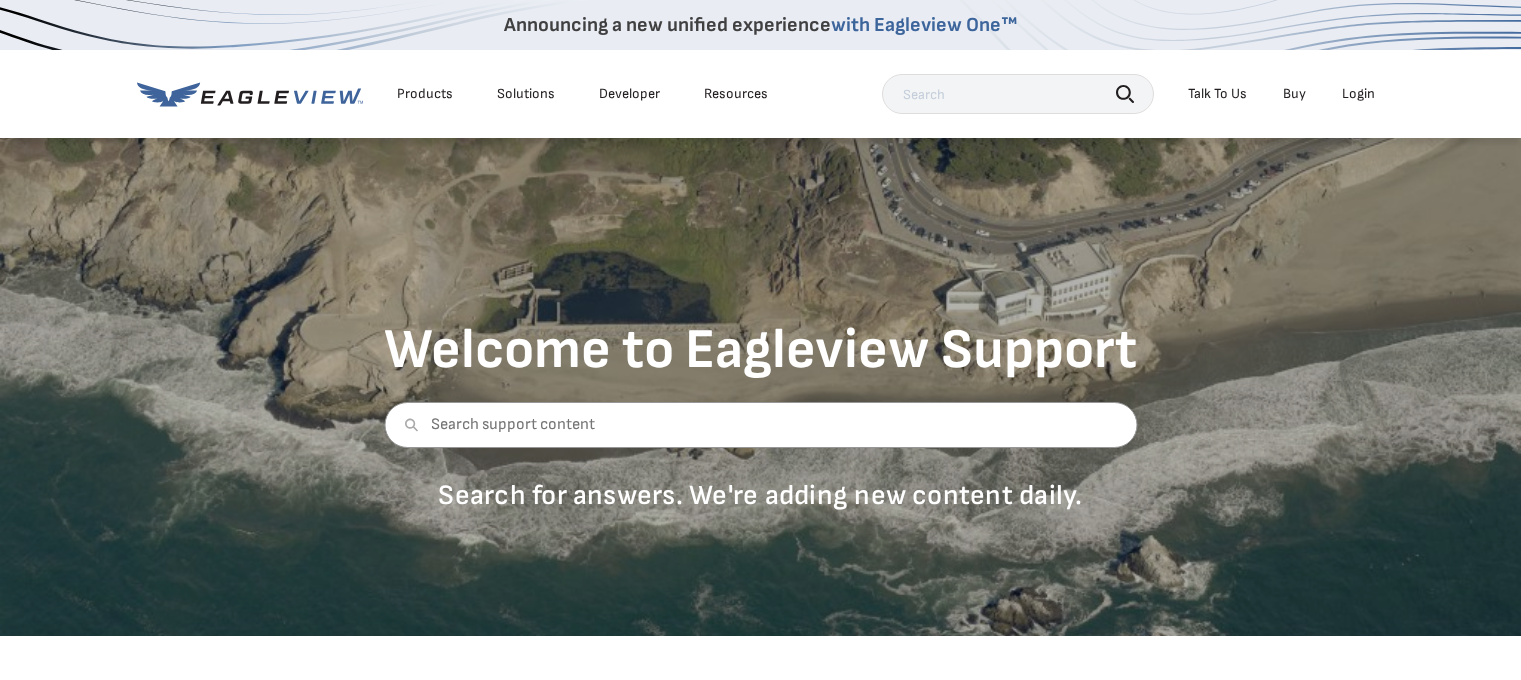 scroll, scrollTop: 0, scrollLeft: 0, axis: both 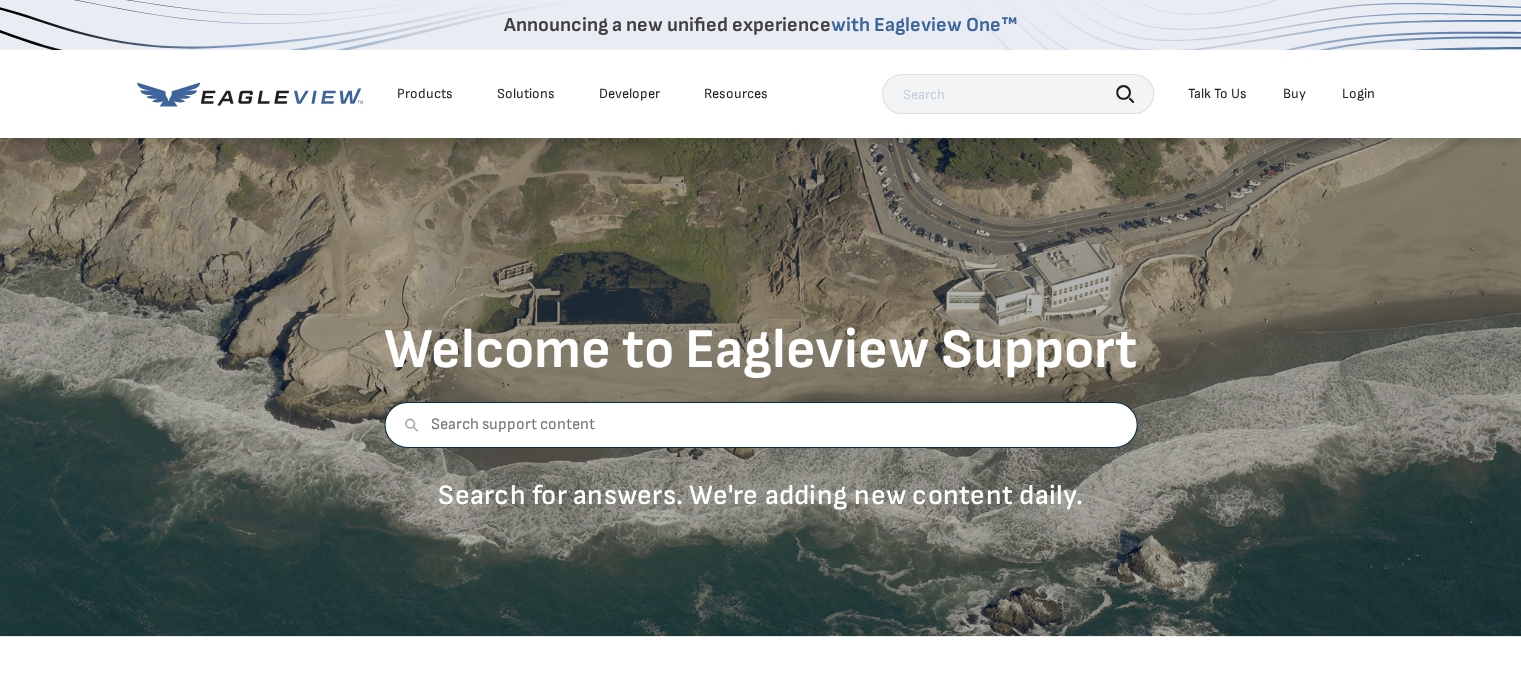 click at bounding box center [760, 425] 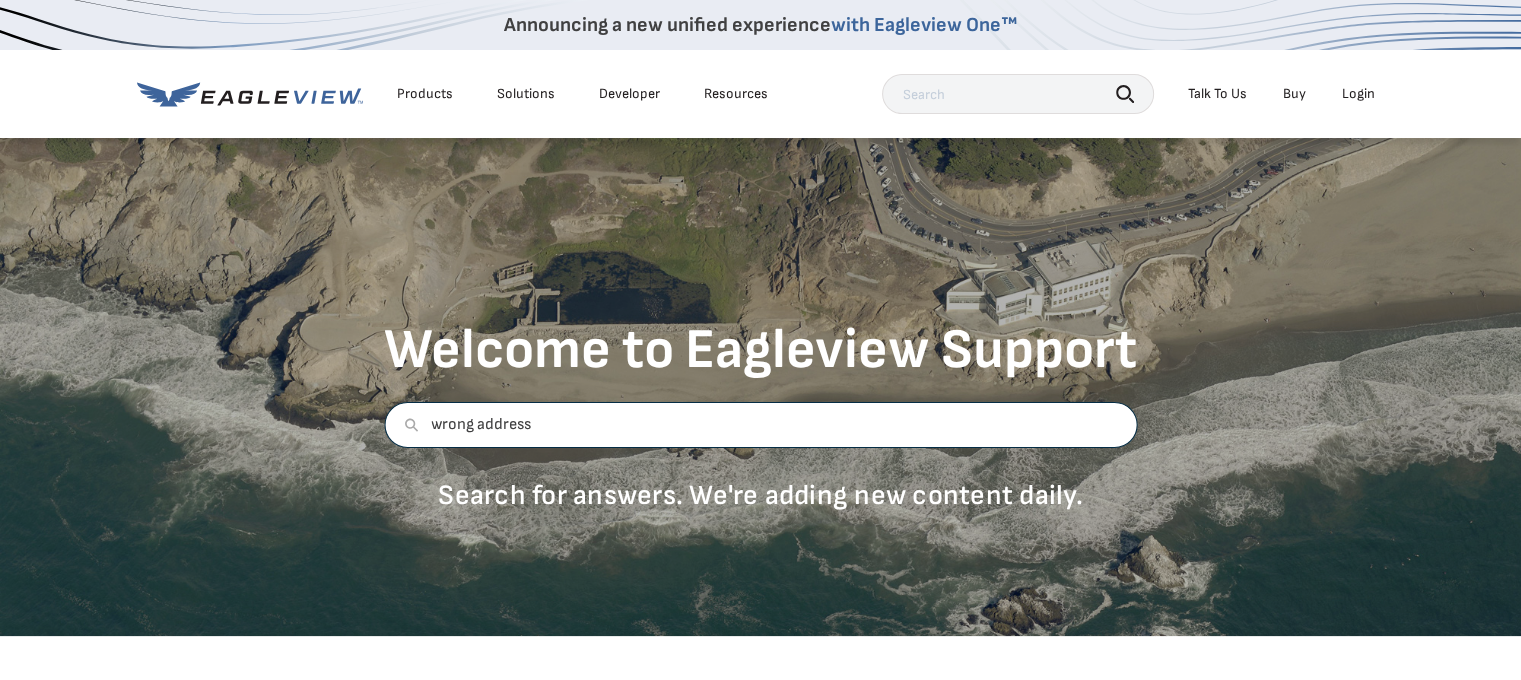 type on "wrong address" 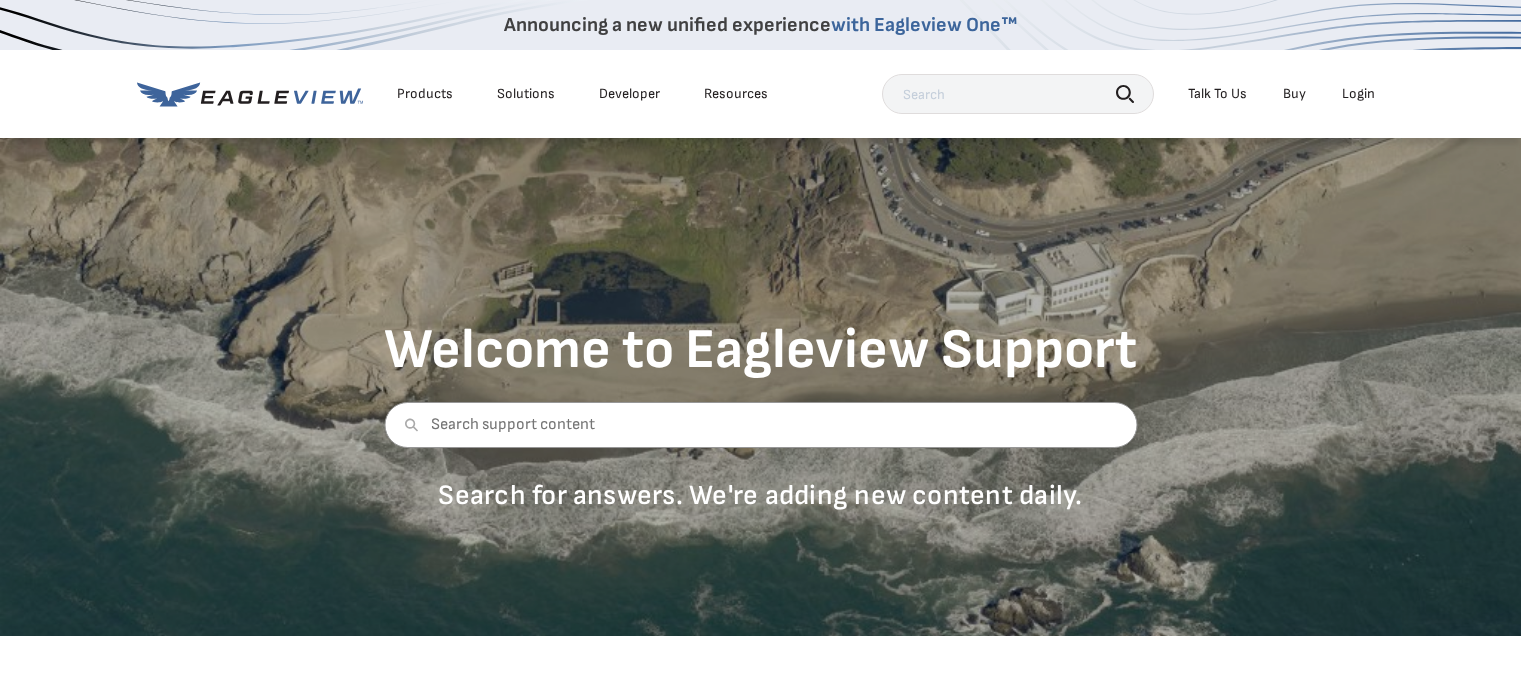 scroll, scrollTop: 0, scrollLeft: 0, axis: both 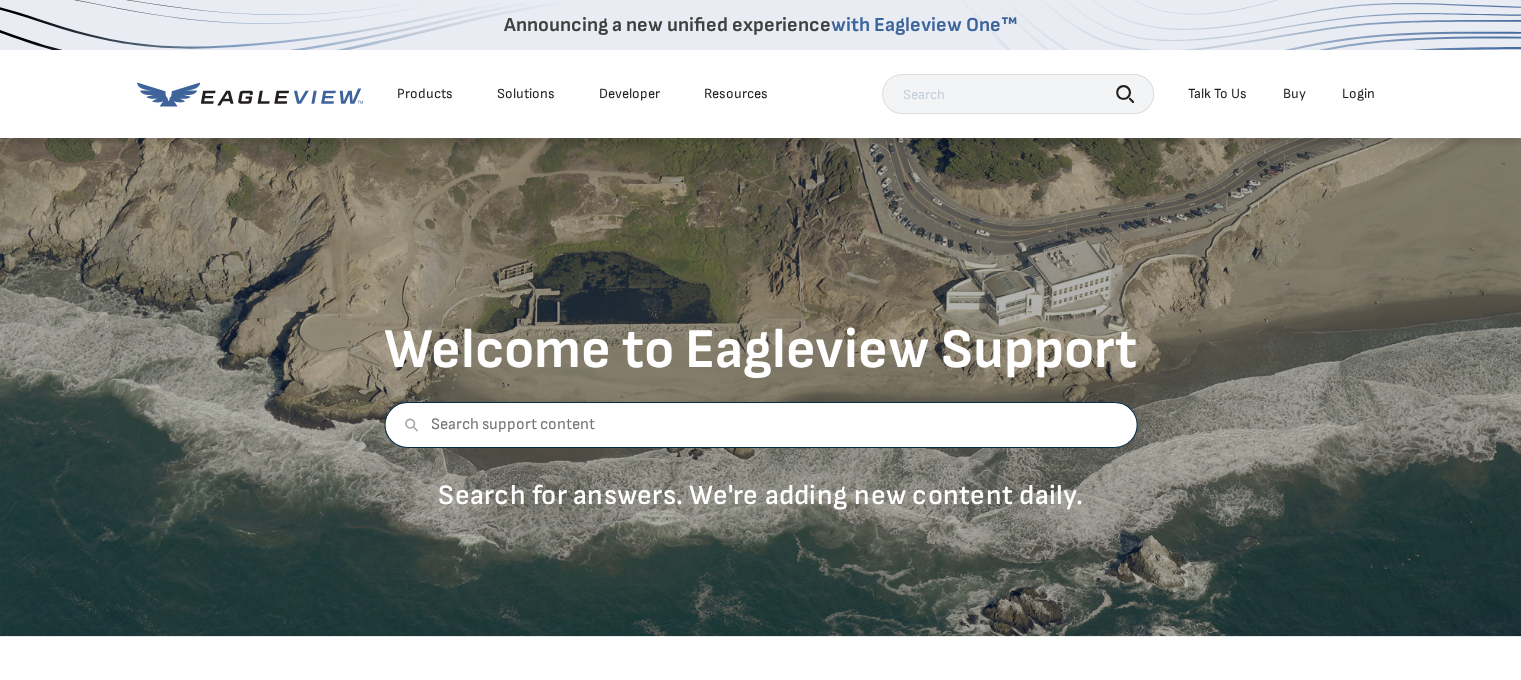 click at bounding box center (760, 425) 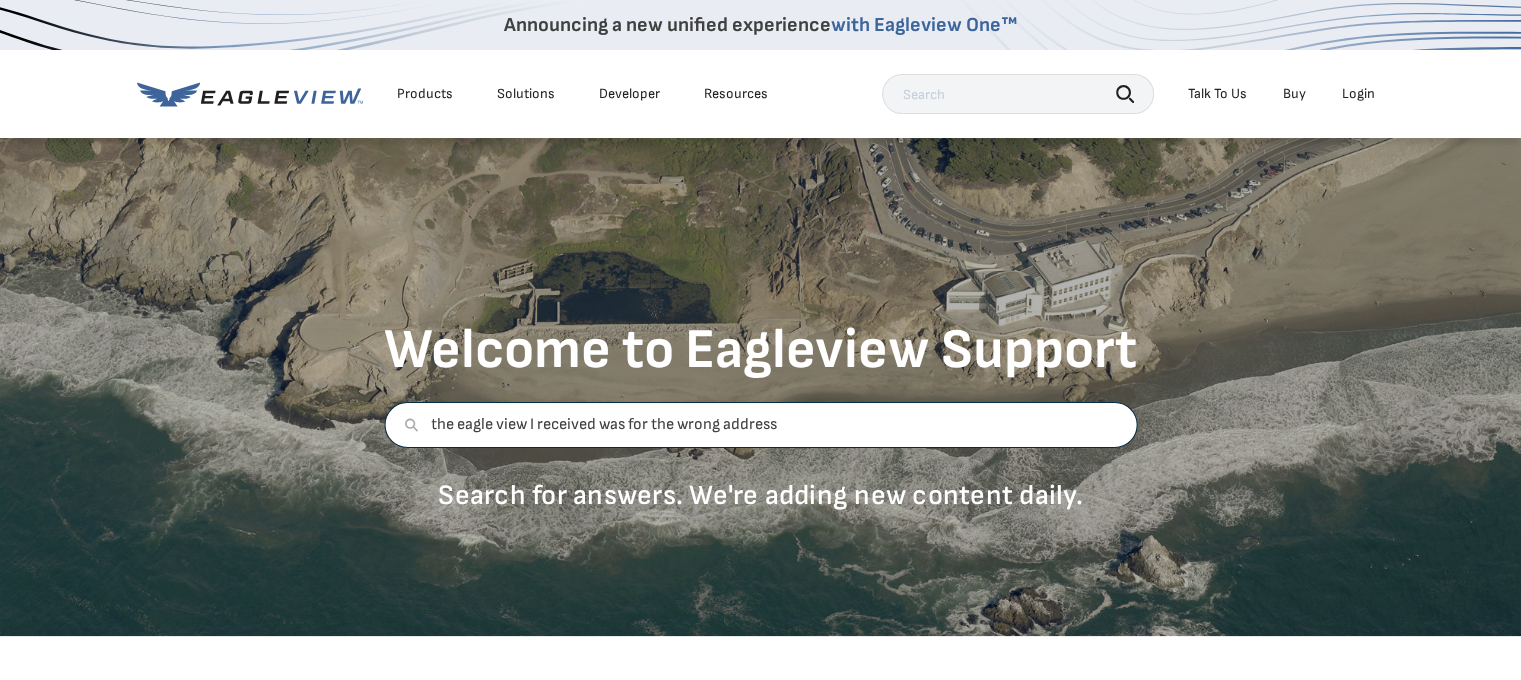 type on "the eagle view I received was for the wrong address" 